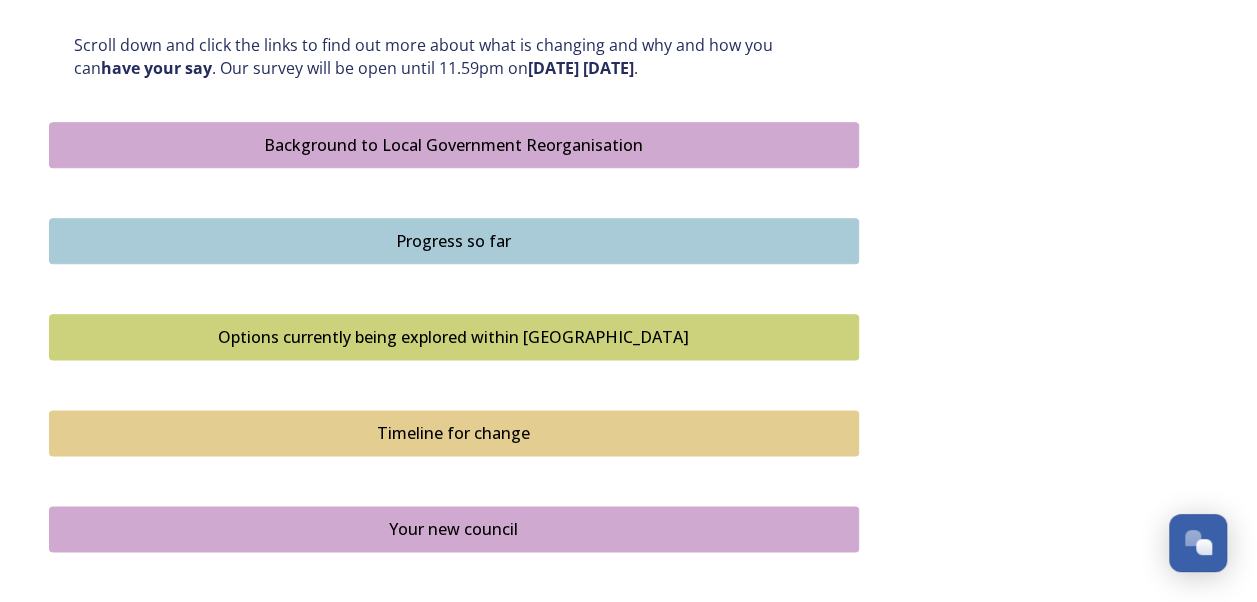 scroll, scrollTop: 1096, scrollLeft: 0, axis: vertical 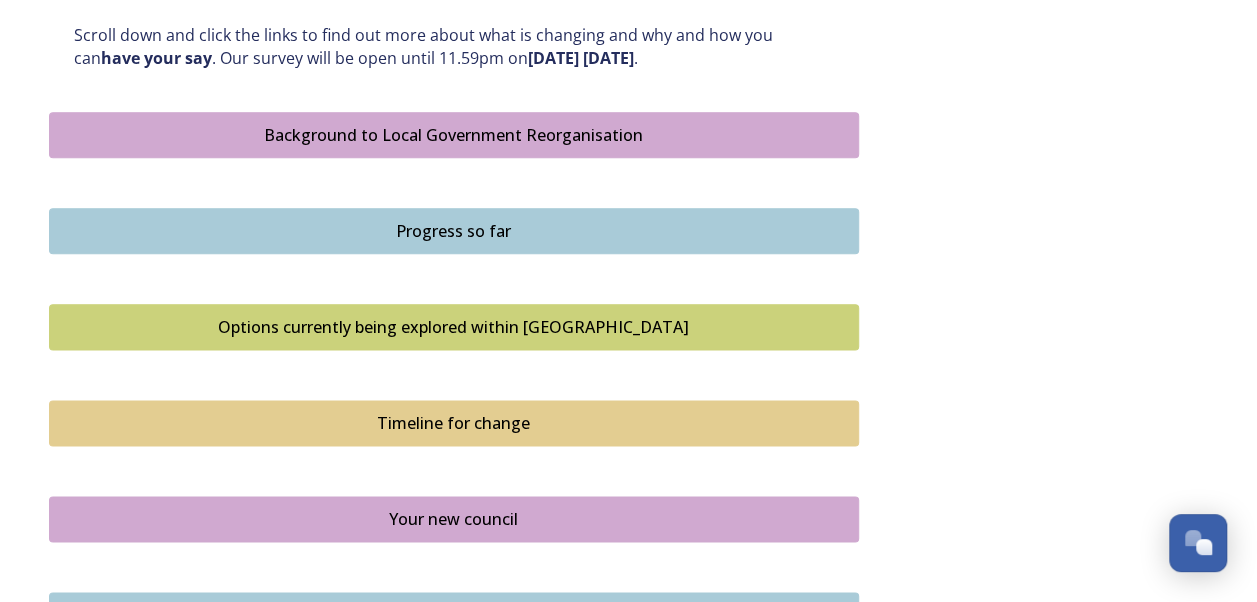 click on "Your new council" at bounding box center (454, 519) 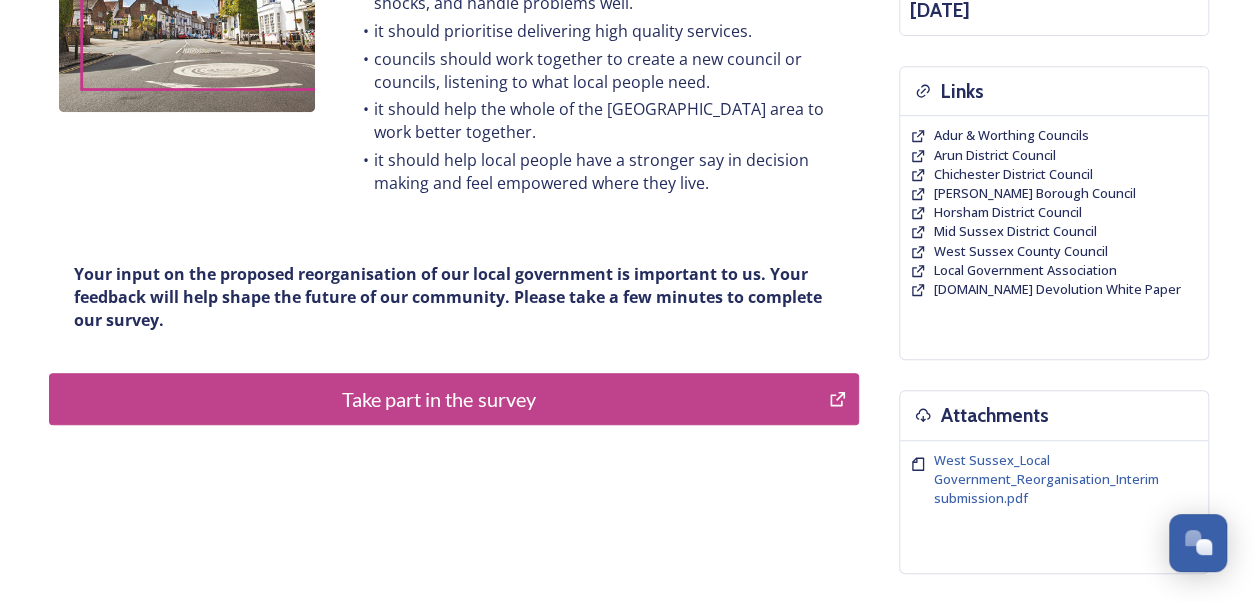 scroll, scrollTop: 418, scrollLeft: 0, axis: vertical 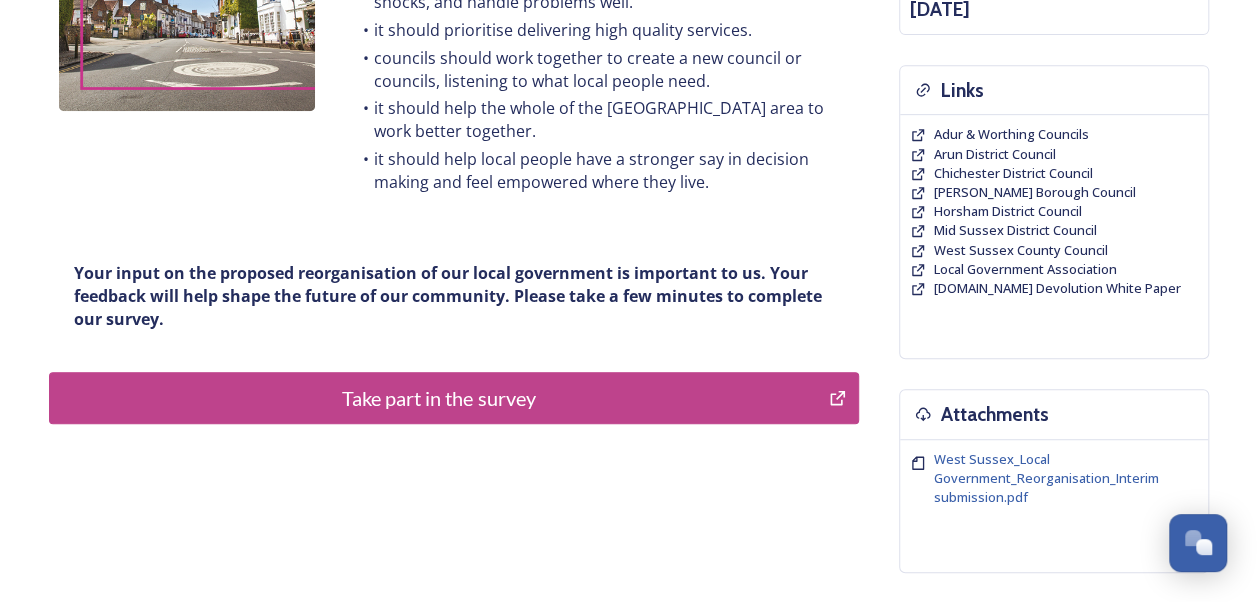 click on "Take part in the survey" at bounding box center [439, 398] 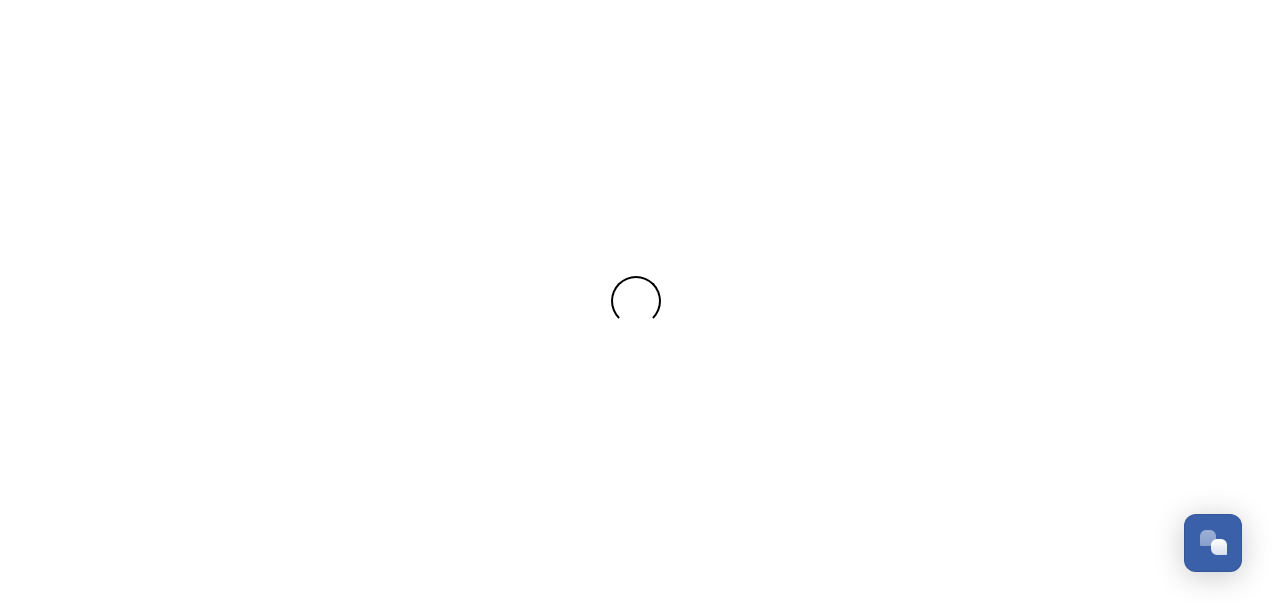 scroll, scrollTop: 0, scrollLeft: 0, axis: both 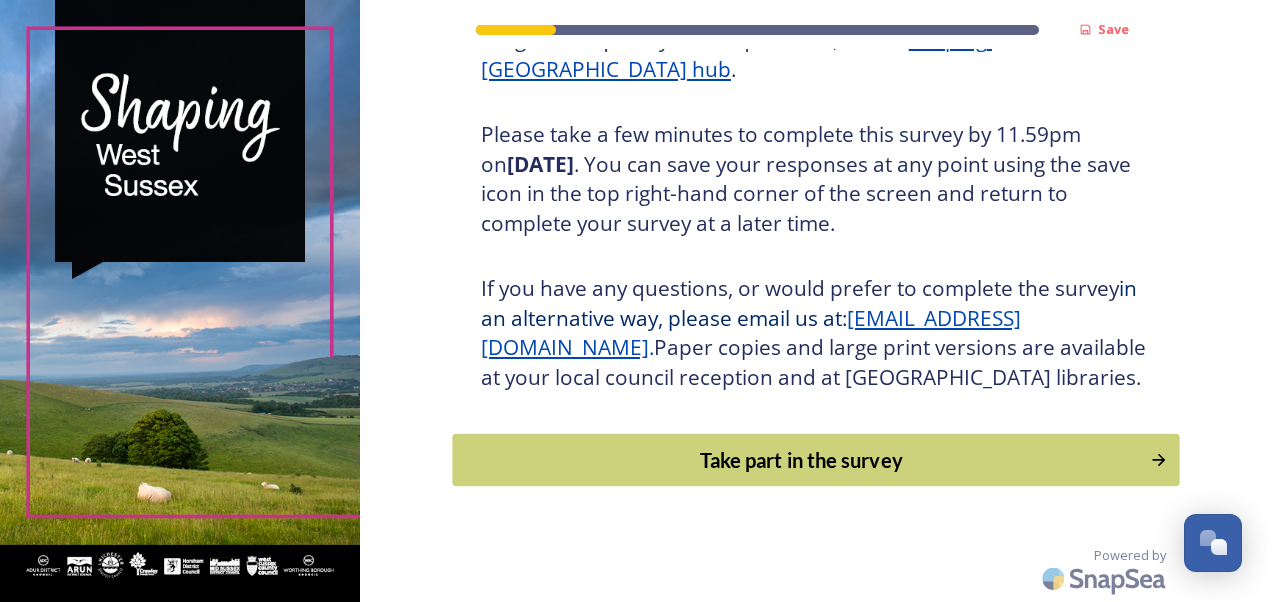 click on "Take part in the survey" at bounding box center [801, 460] 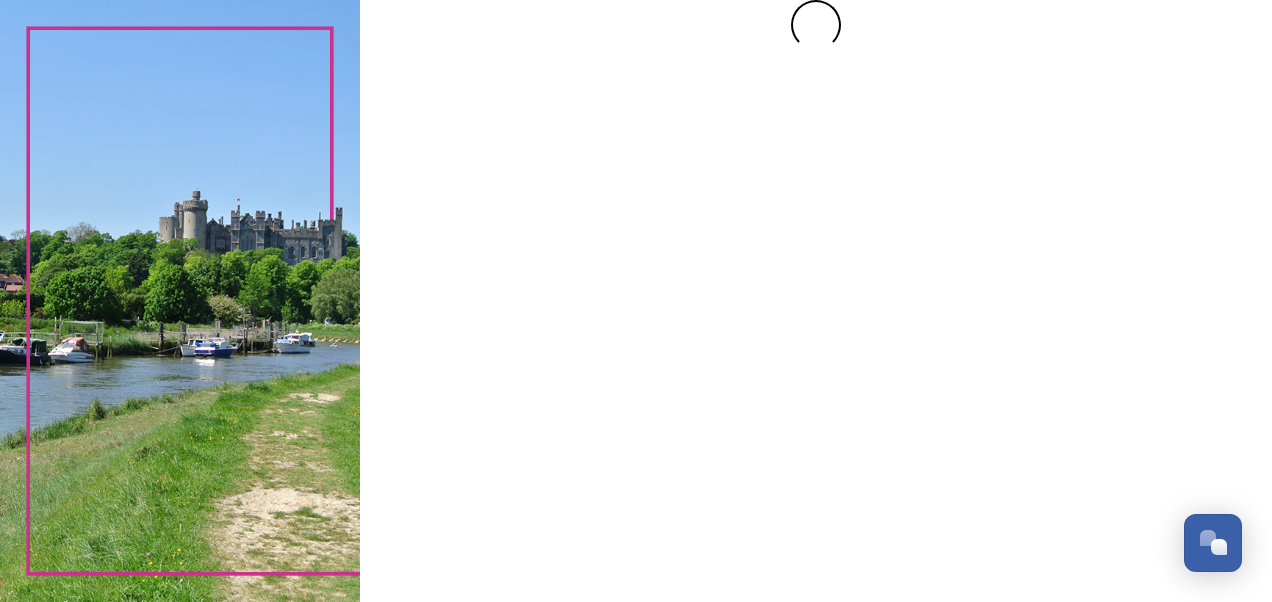 scroll, scrollTop: 0, scrollLeft: 0, axis: both 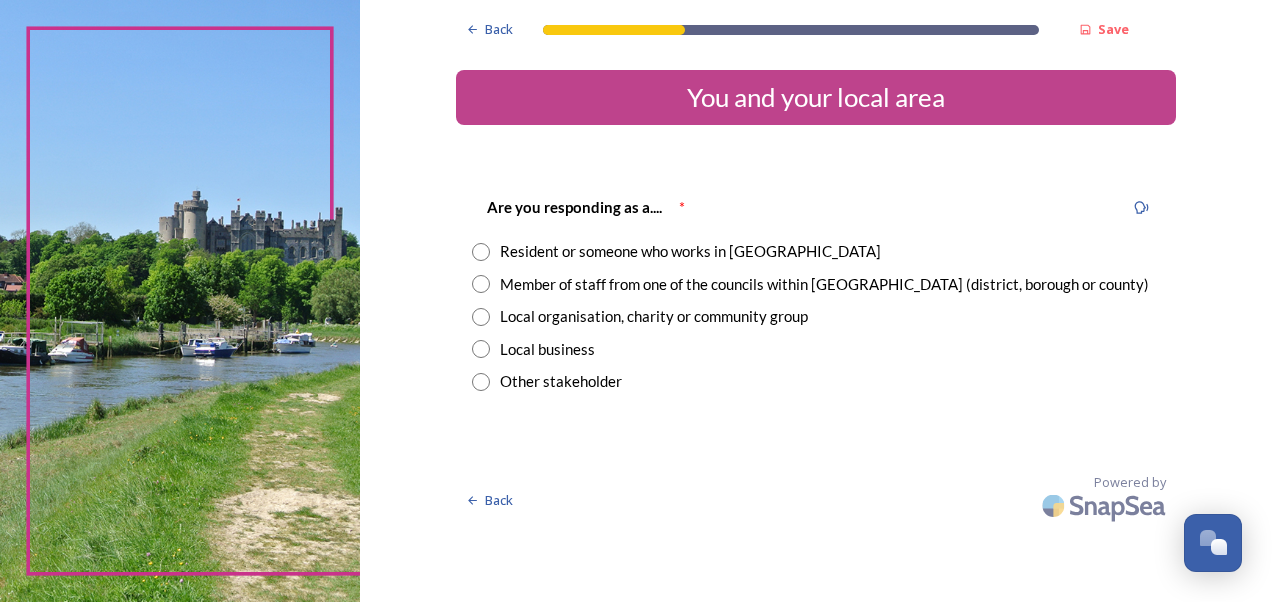 click at bounding box center (481, 252) 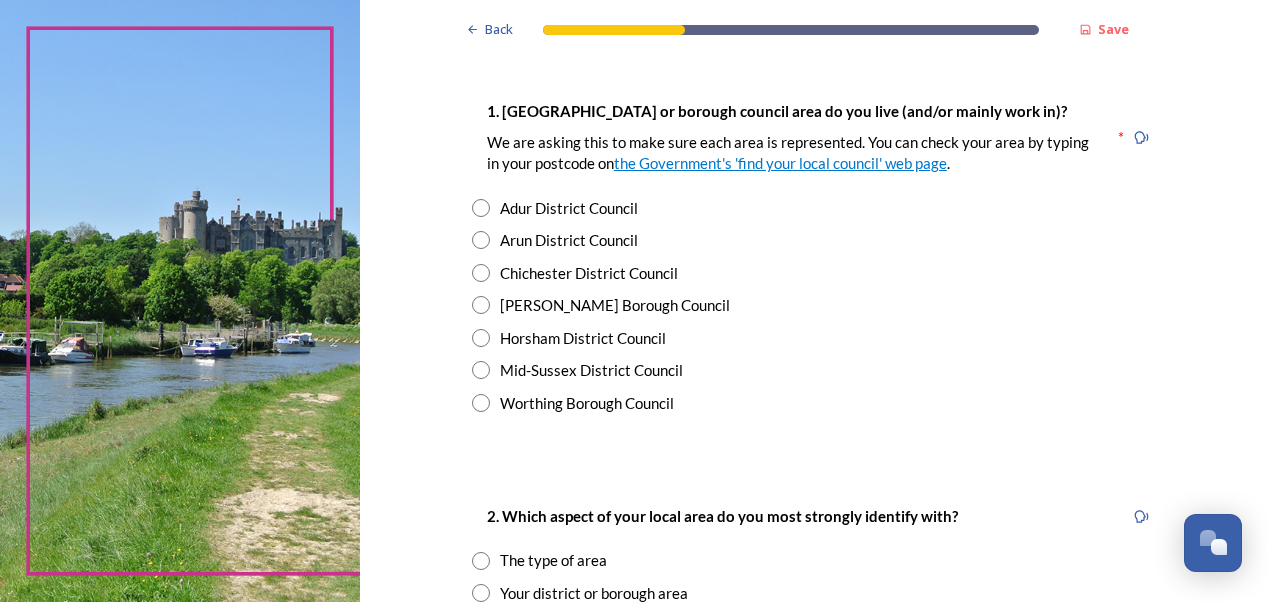 scroll, scrollTop: 385, scrollLeft: 0, axis: vertical 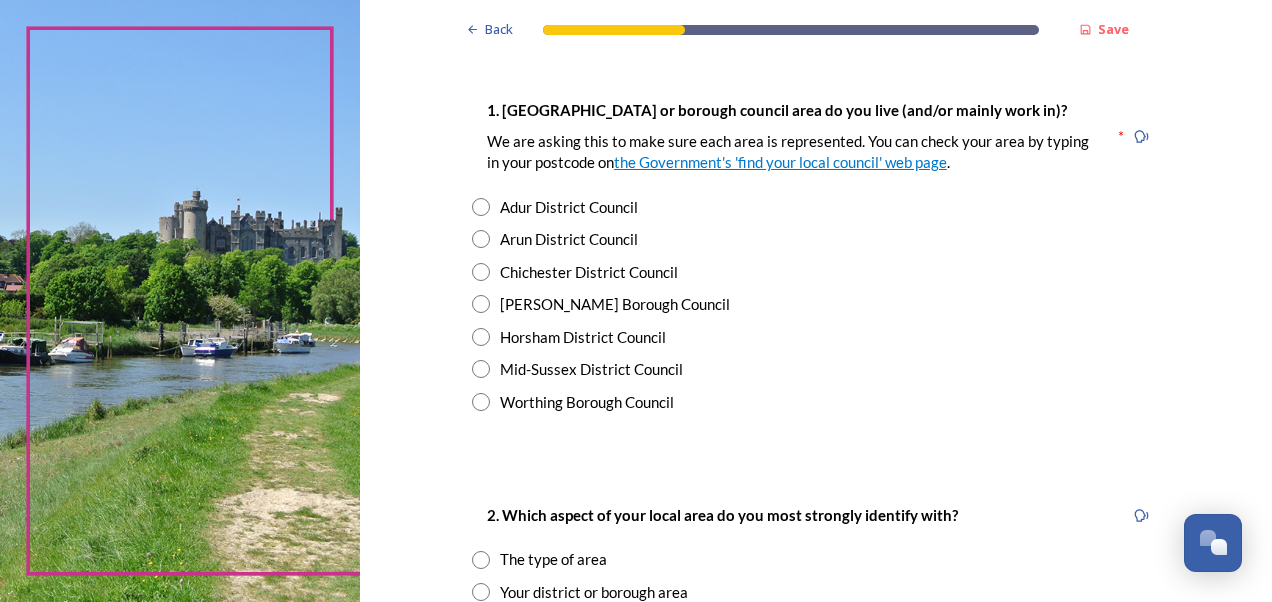 click at bounding box center (481, 207) 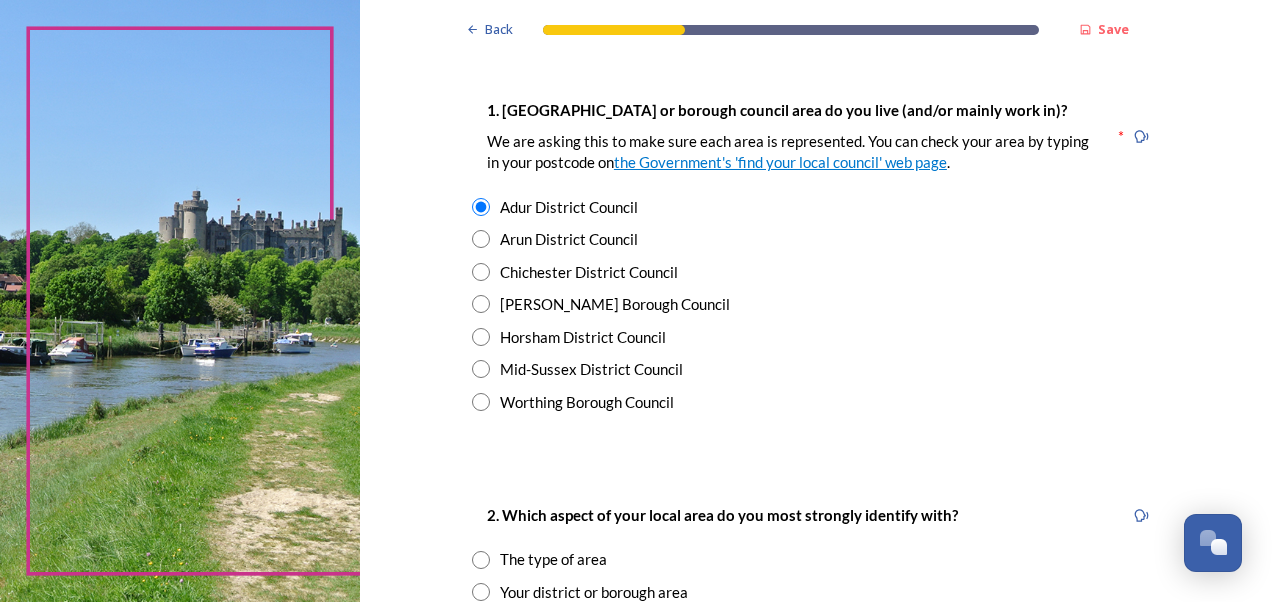 scroll, scrollTop: 619, scrollLeft: 0, axis: vertical 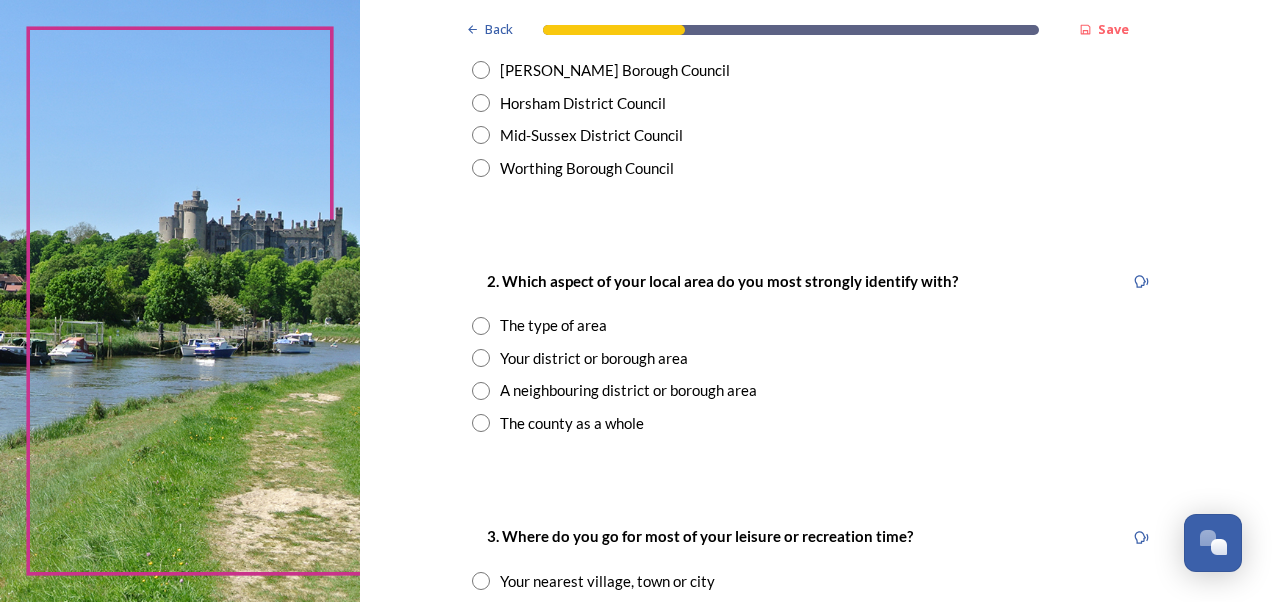click at bounding box center (481, 358) 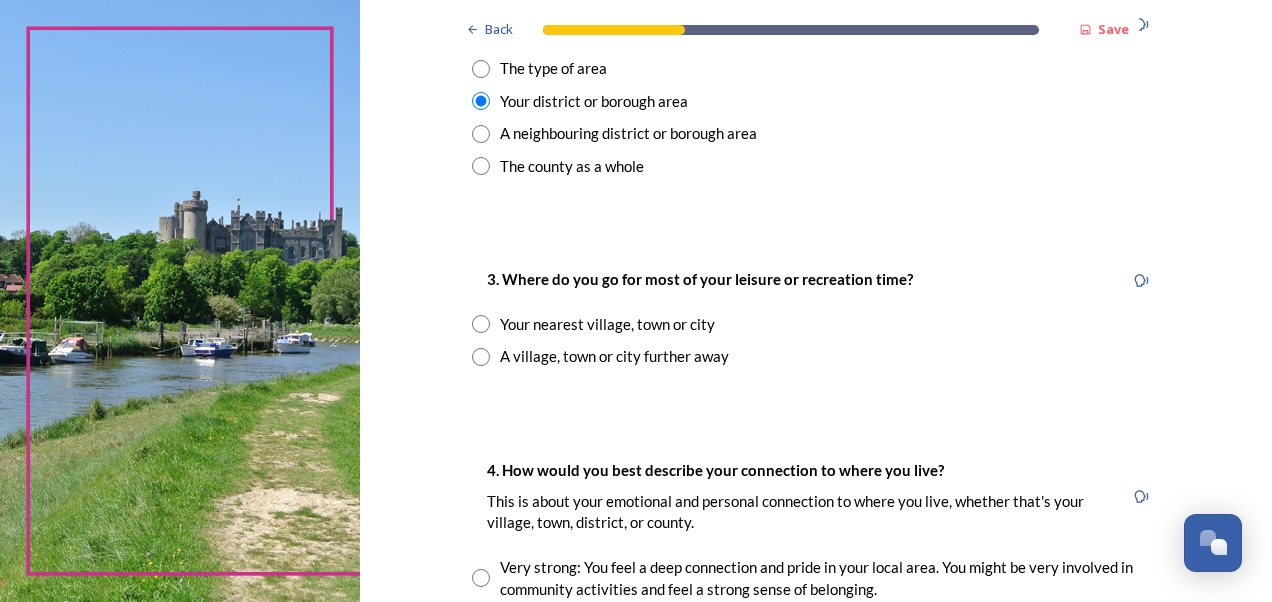 scroll, scrollTop: 879, scrollLeft: 0, axis: vertical 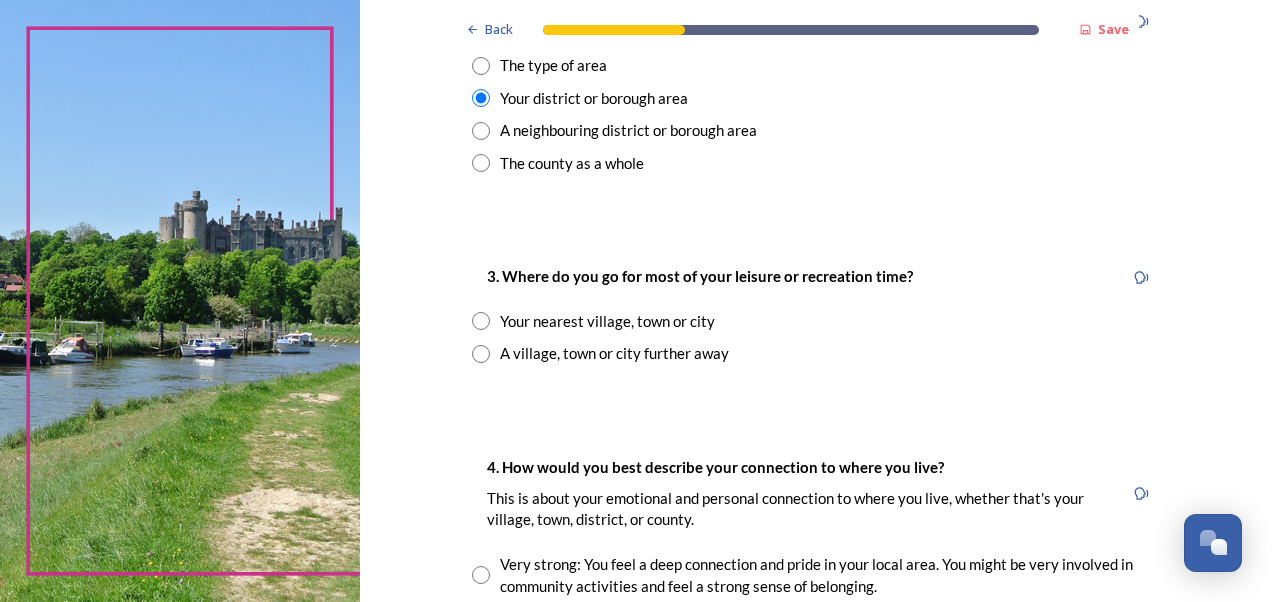 click at bounding box center [481, 321] 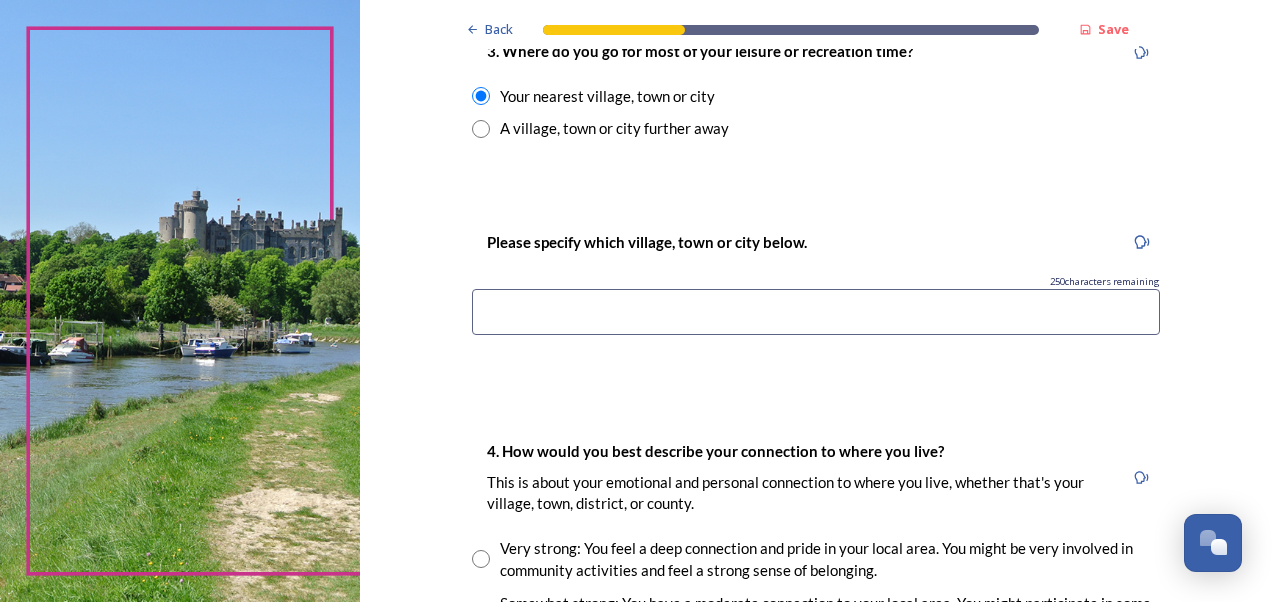 scroll, scrollTop: 1108, scrollLeft: 0, axis: vertical 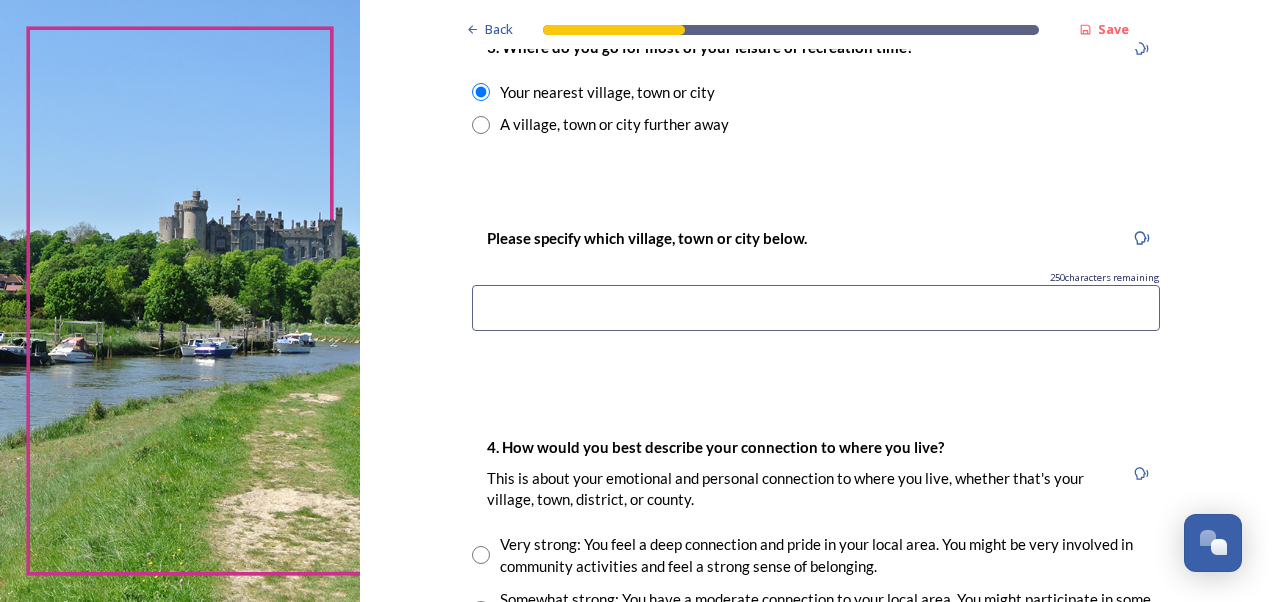 click at bounding box center (816, 308) 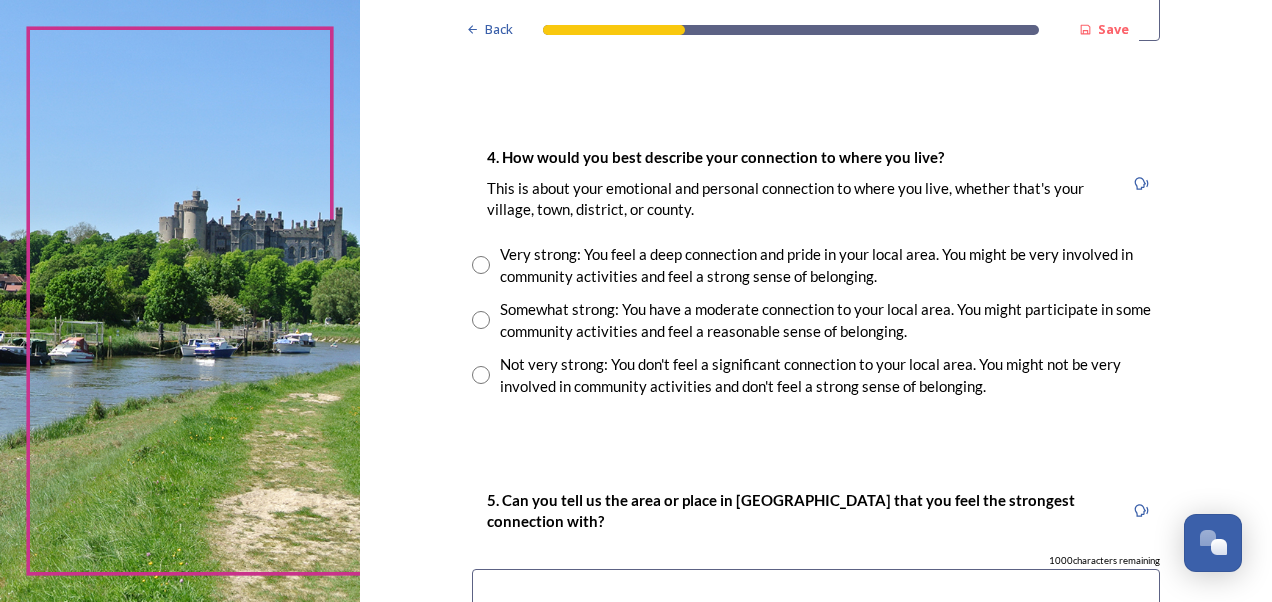 scroll, scrollTop: 1406, scrollLeft: 0, axis: vertical 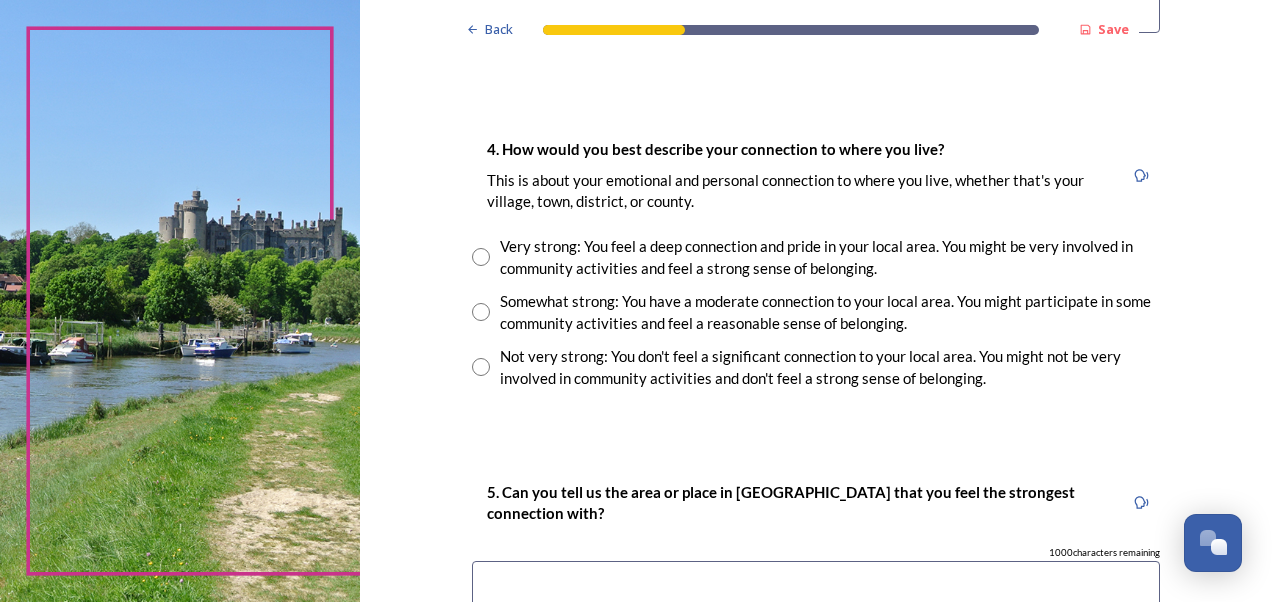 type on "Shoreham" 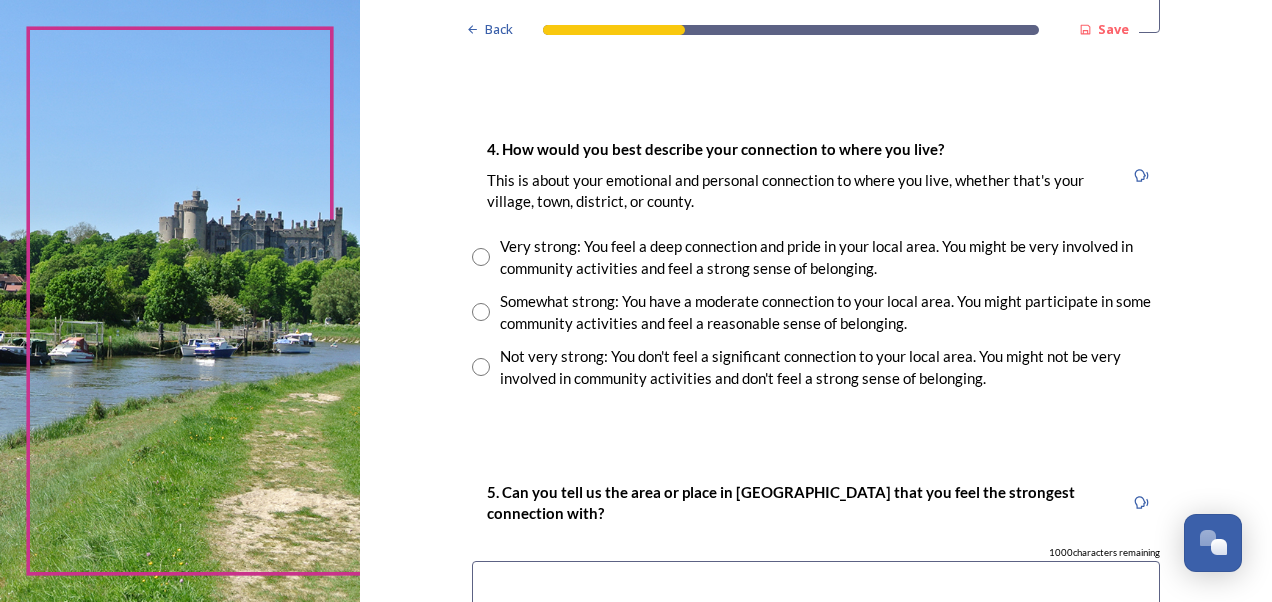 radio on "true" 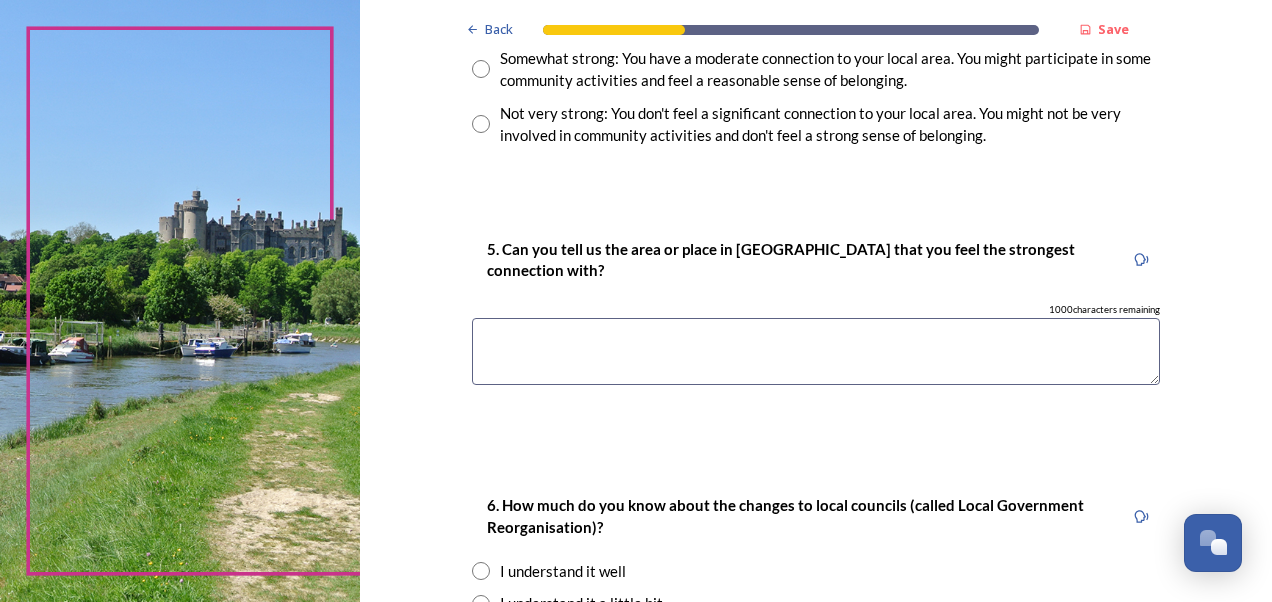 scroll, scrollTop: 1650, scrollLeft: 0, axis: vertical 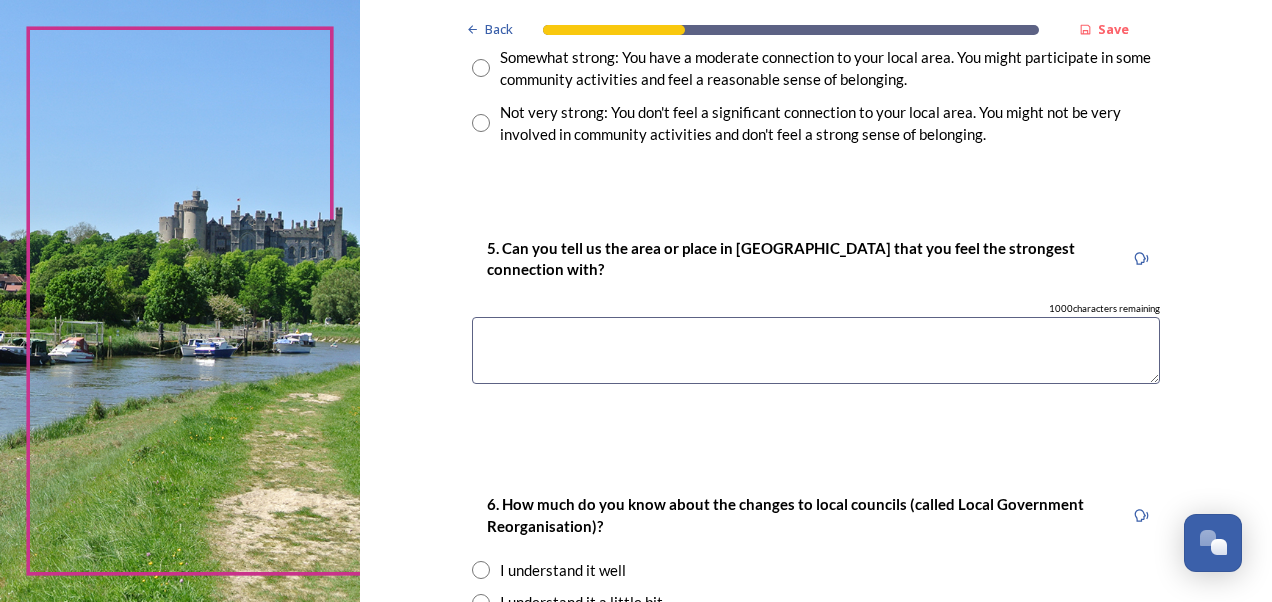 click at bounding box center [816, 350] 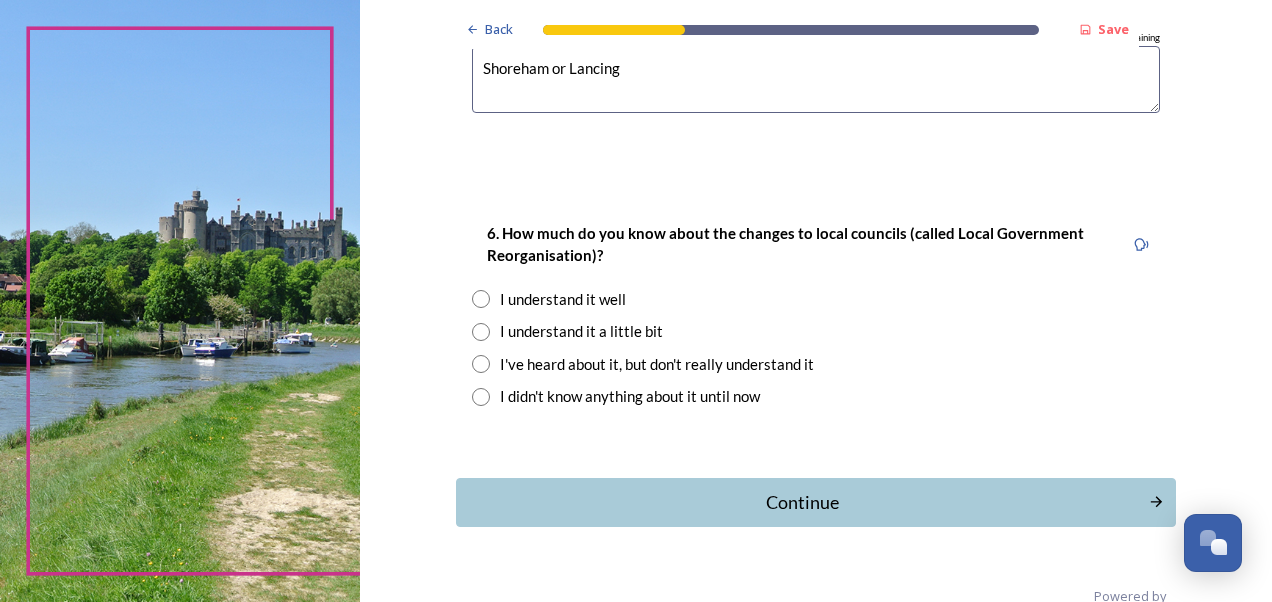 scroll, scrollTop: 1928, scrollLeft: 0, axis: vertical 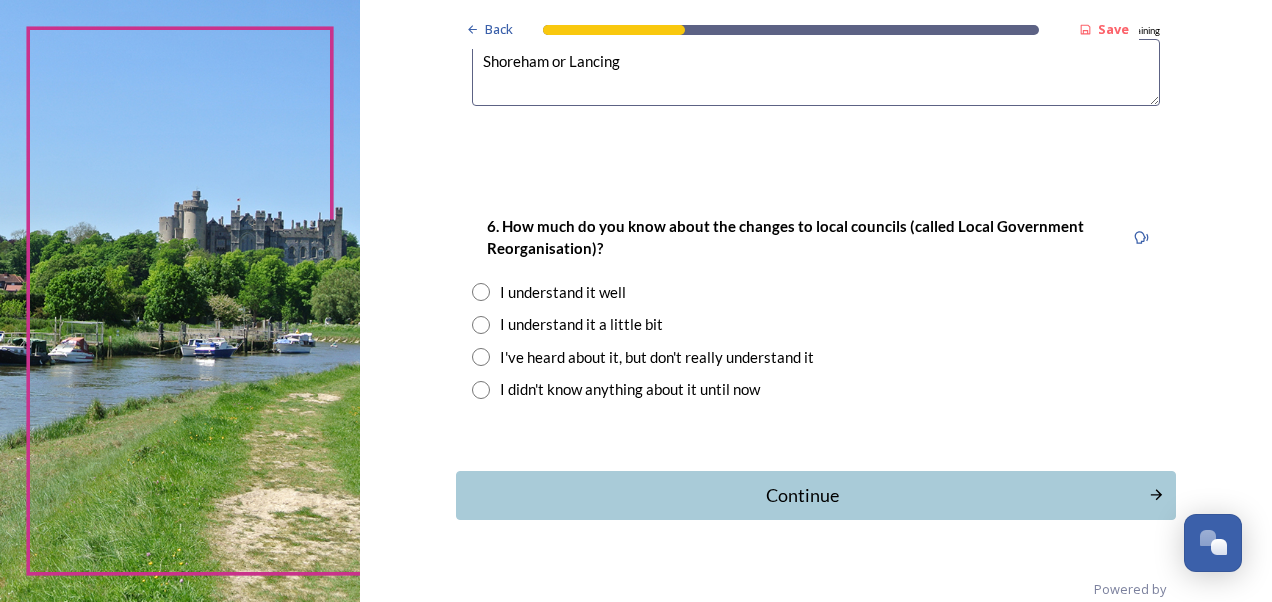 type on "Shoreham or Lancing" 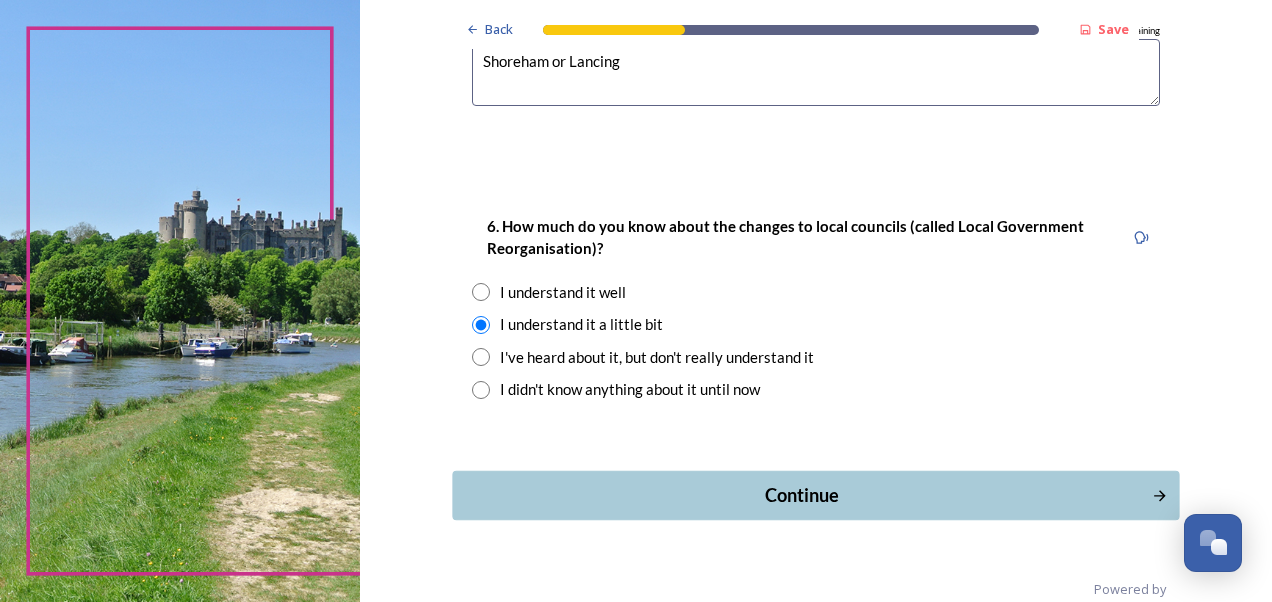 click on "Continue" at bounding box center [801, 495] 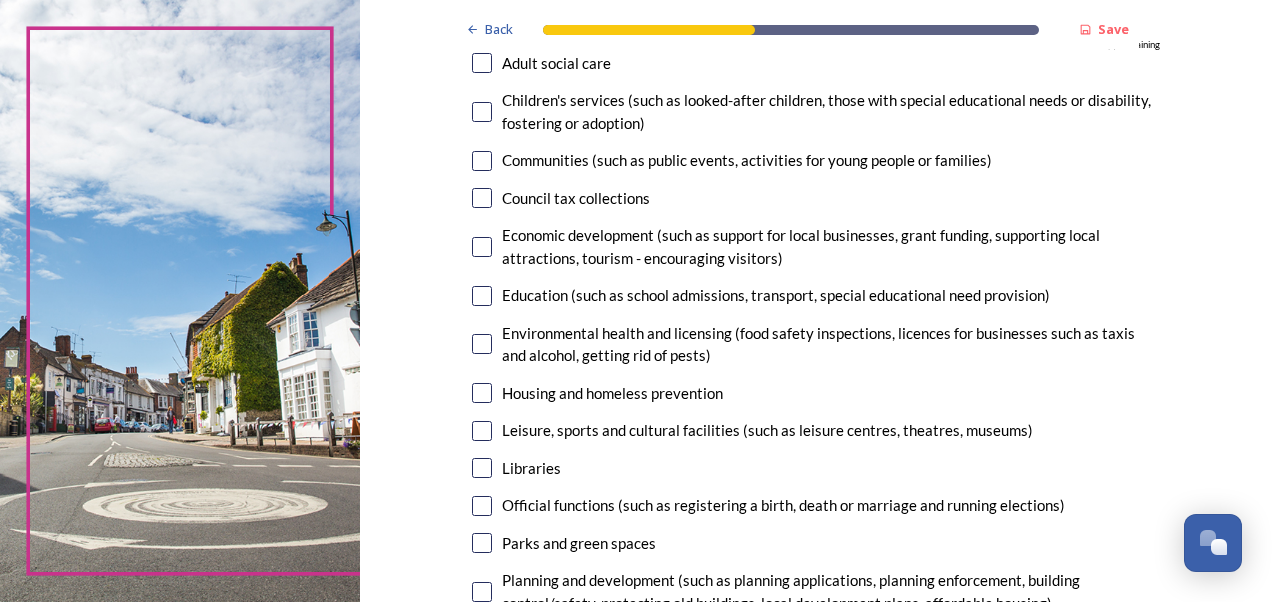 scroll, scrollTop: 232, scrollLeft: 0, axis: vertical 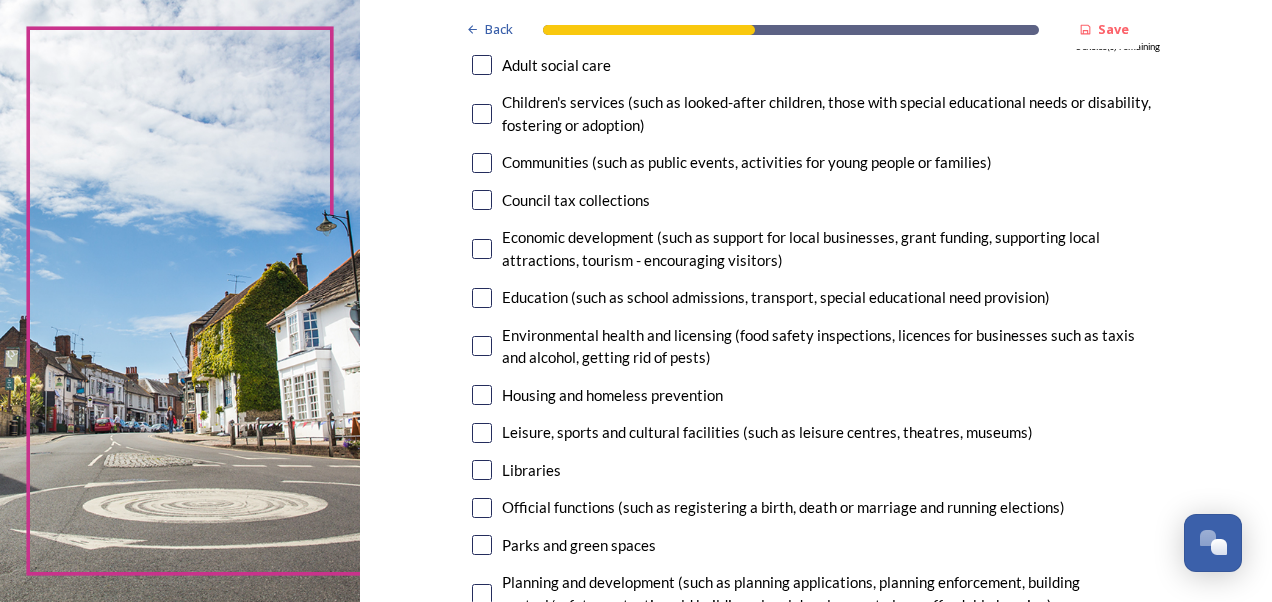 click at bounding box center (482, 433) 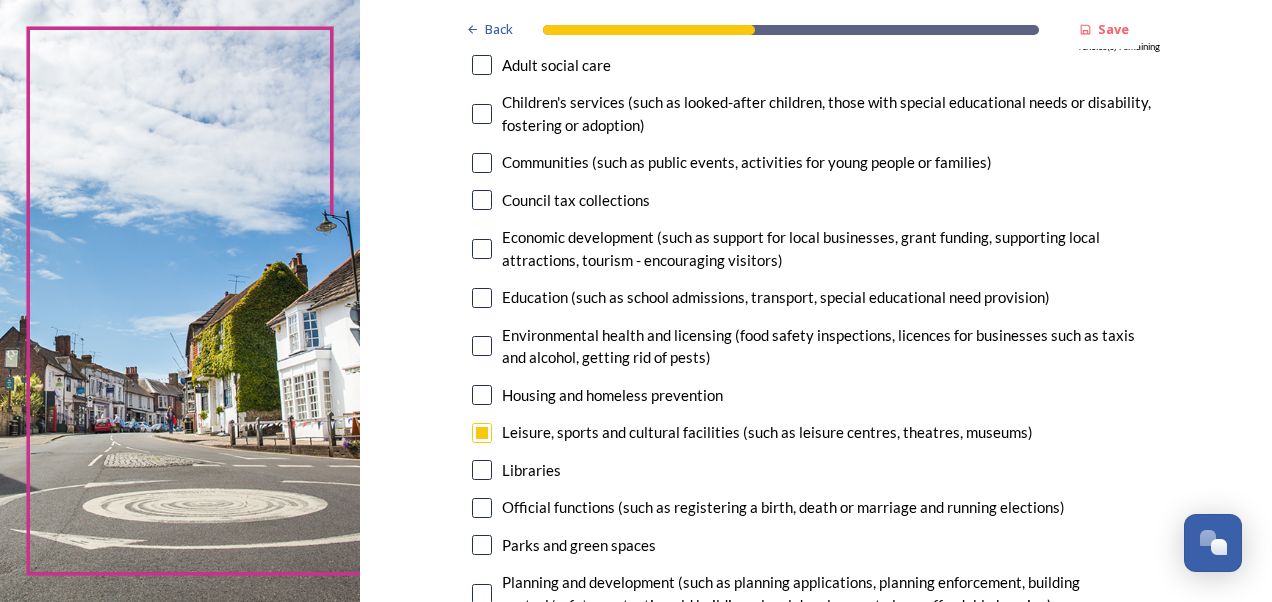 click at bounding box center (482, 298) 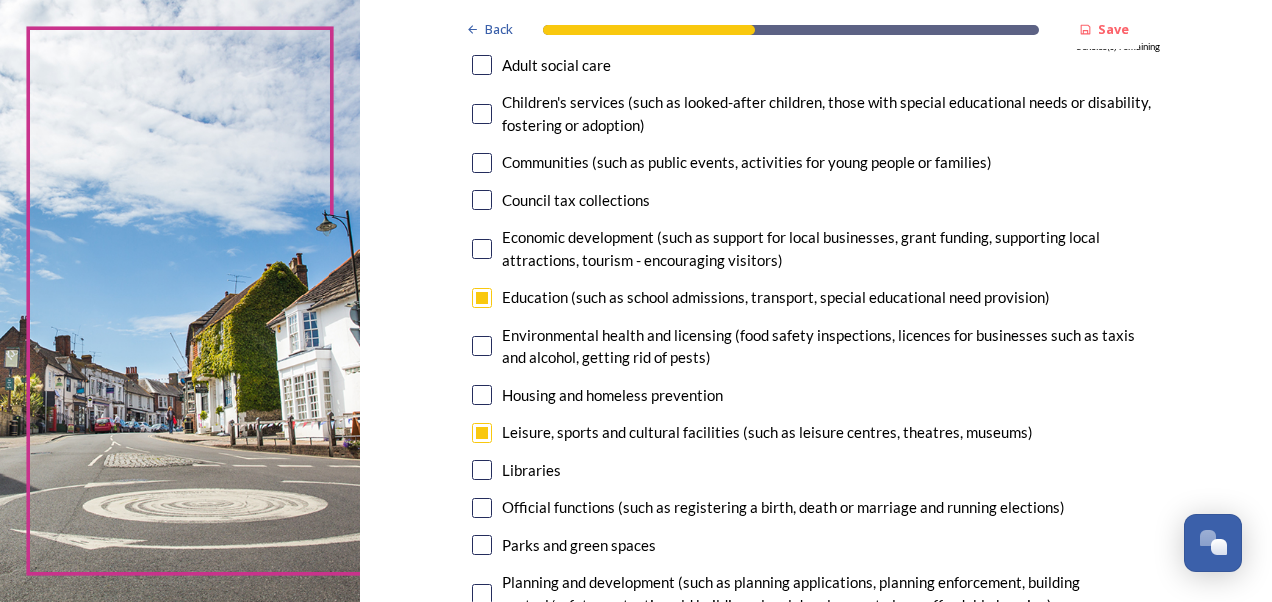 click at bounding box center (482, 470) 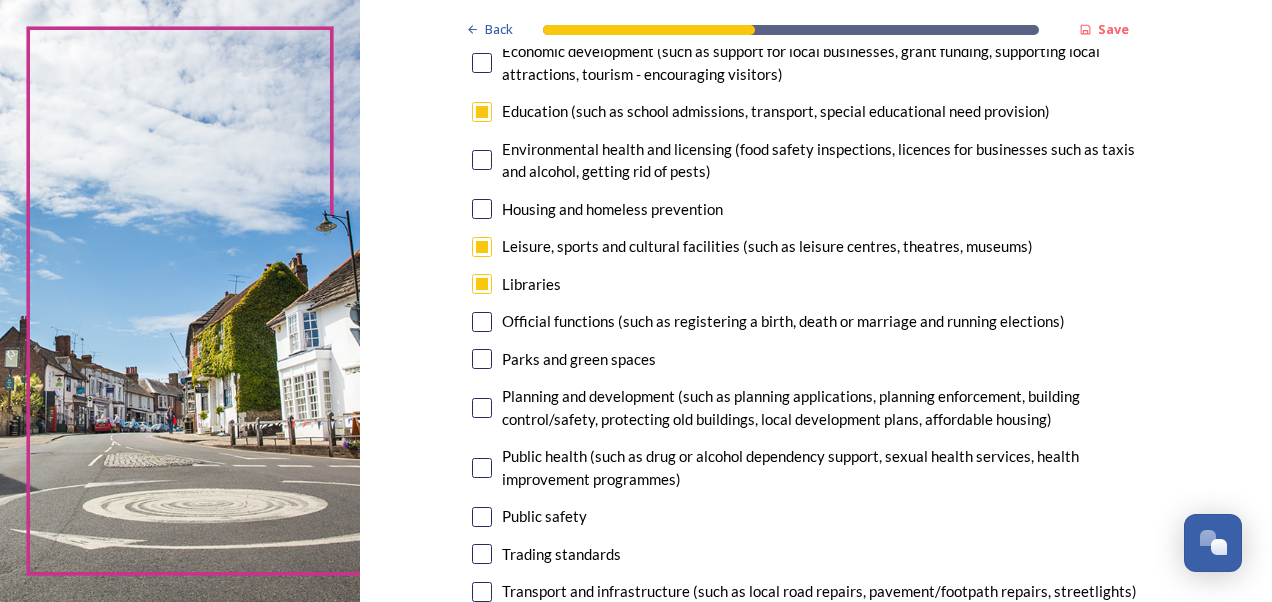scroll, scrollTop: 579, scrollLeft: 0, axis: vertical 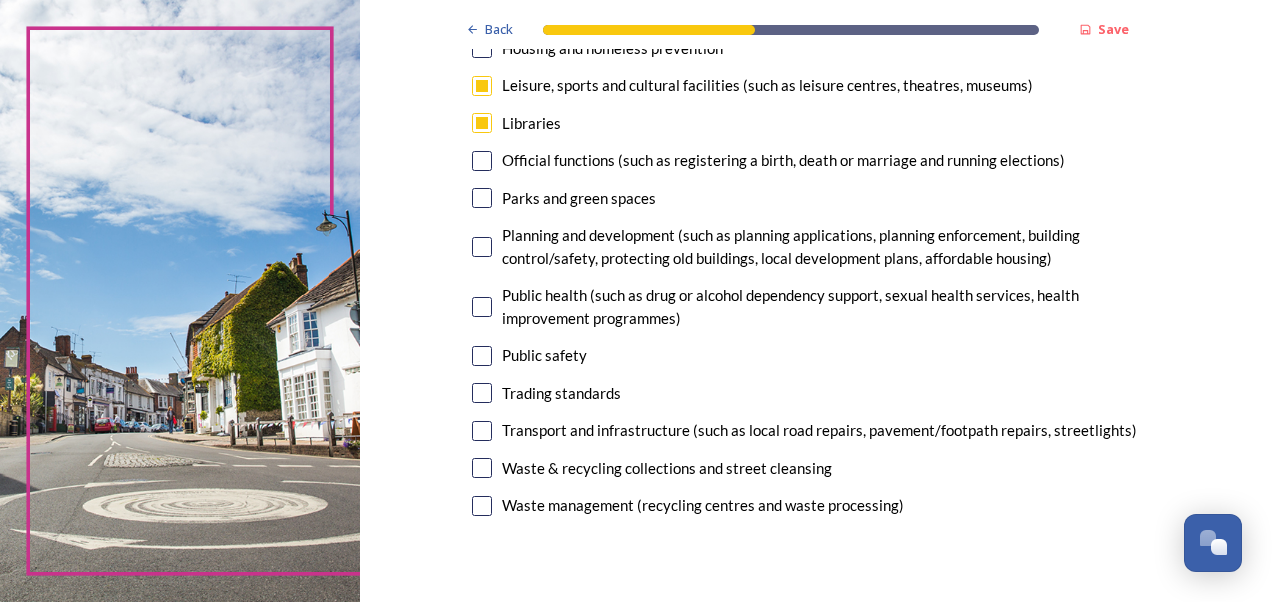 click at bounding box center [482, 468] 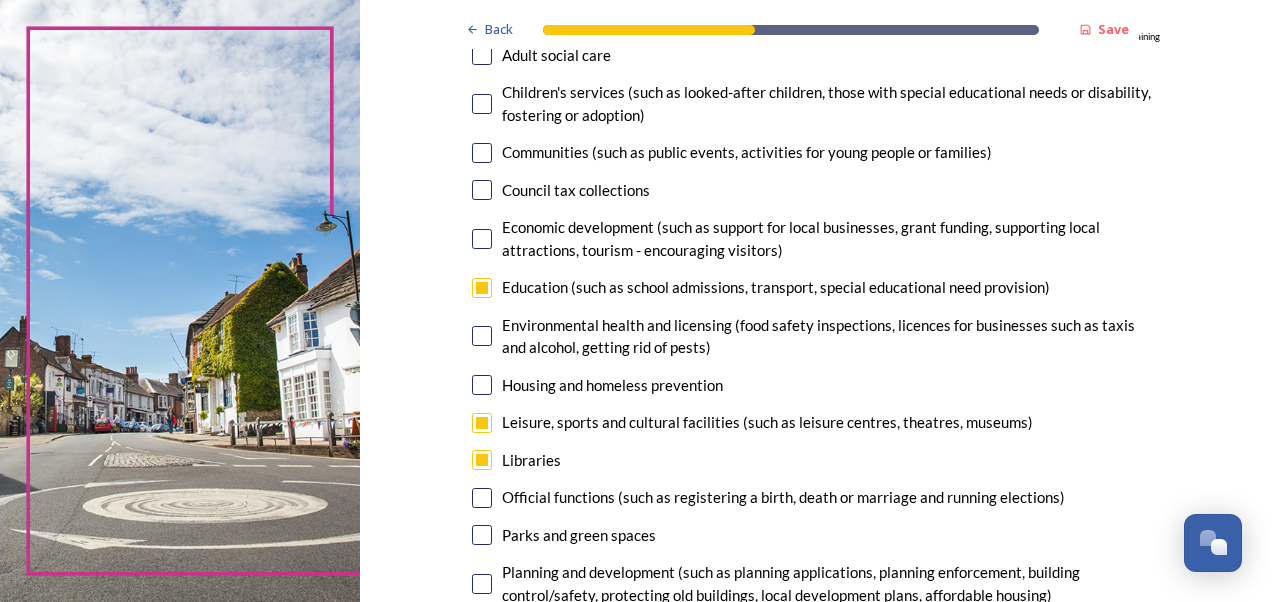 scroll, scrollTop: 134, scrollLeft: 0, axis: vertical 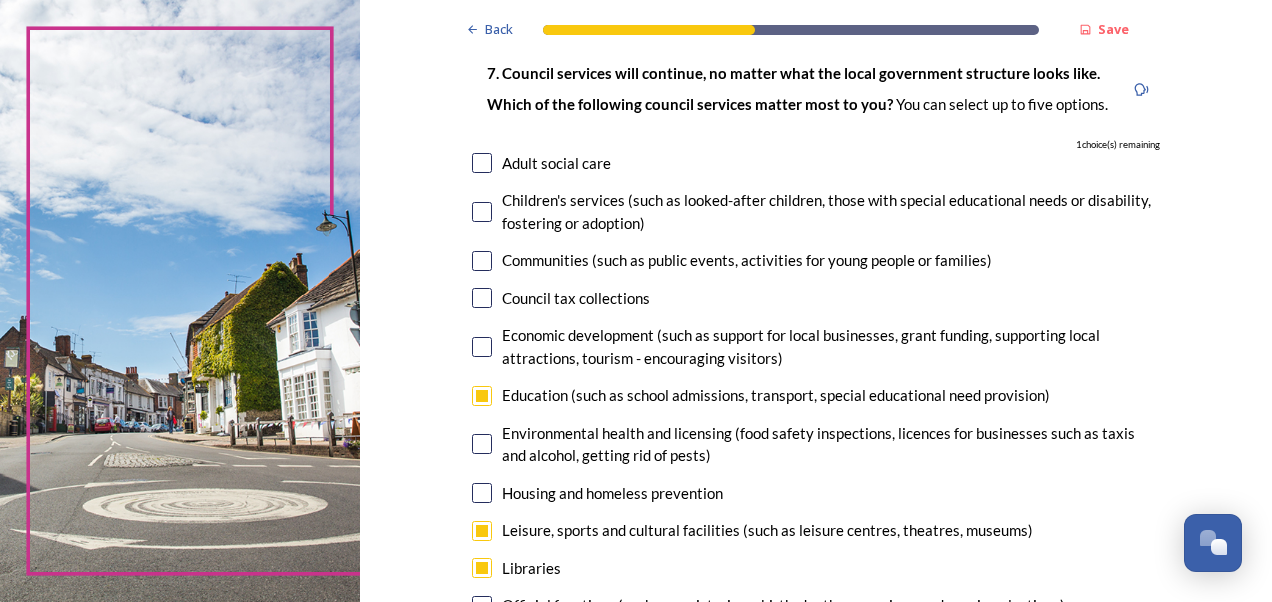 click at bounding box center [482, 261] 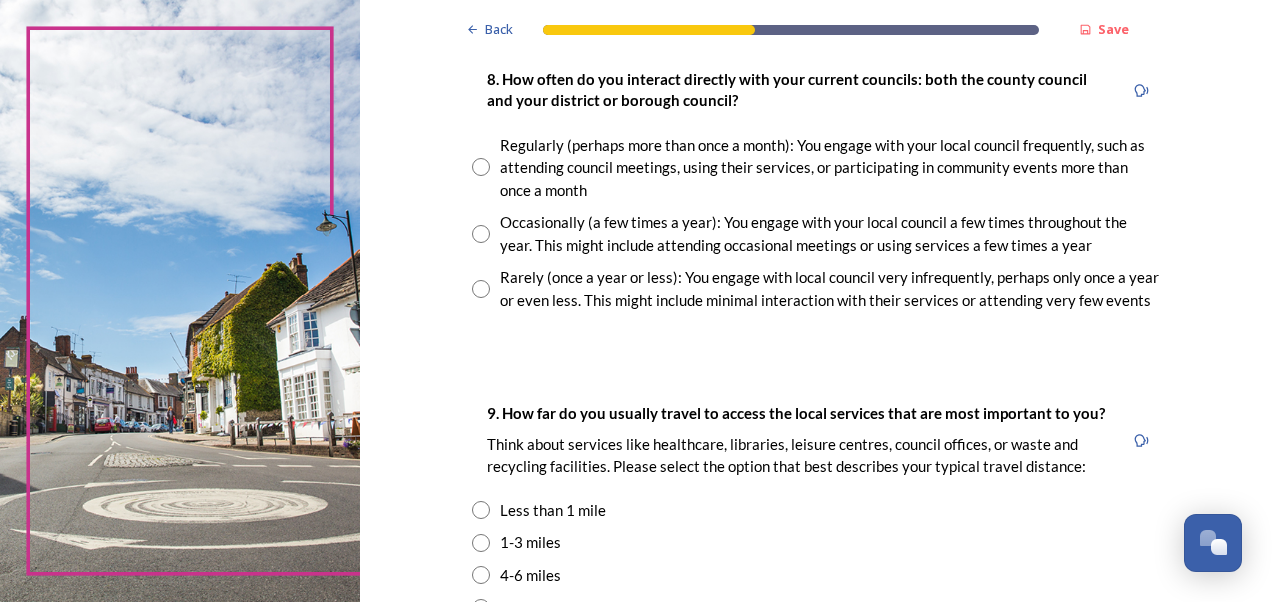 scroll, scrollTop: 1125, scrollLeft: 0, axis: vertical 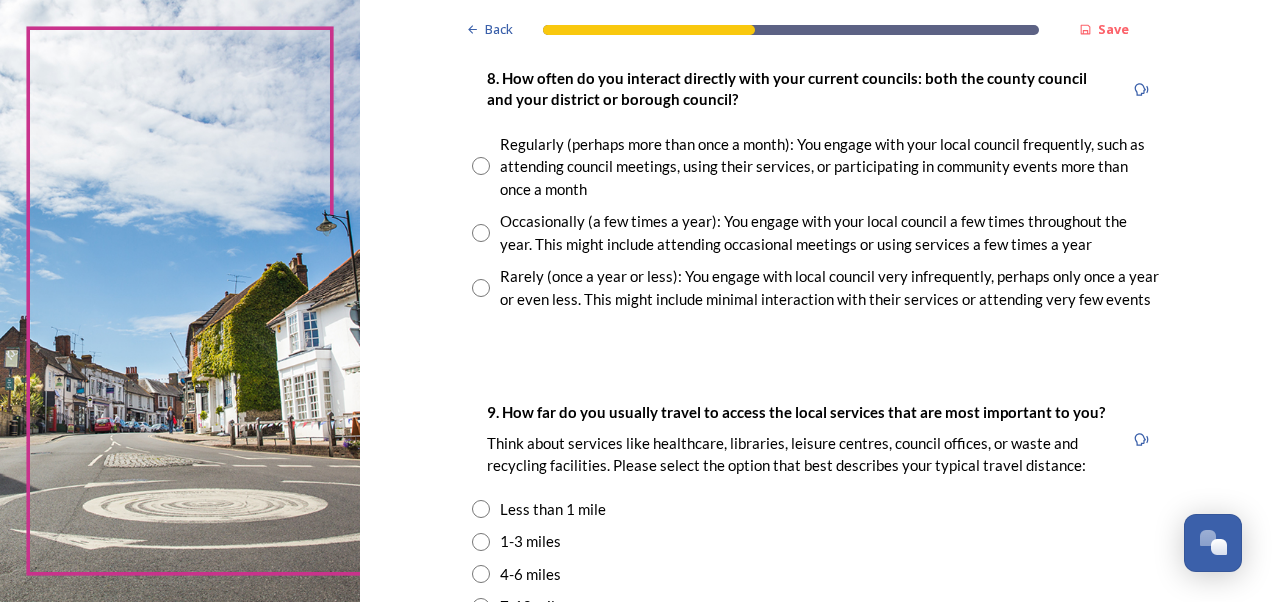 click at bounding box center [481, 233] 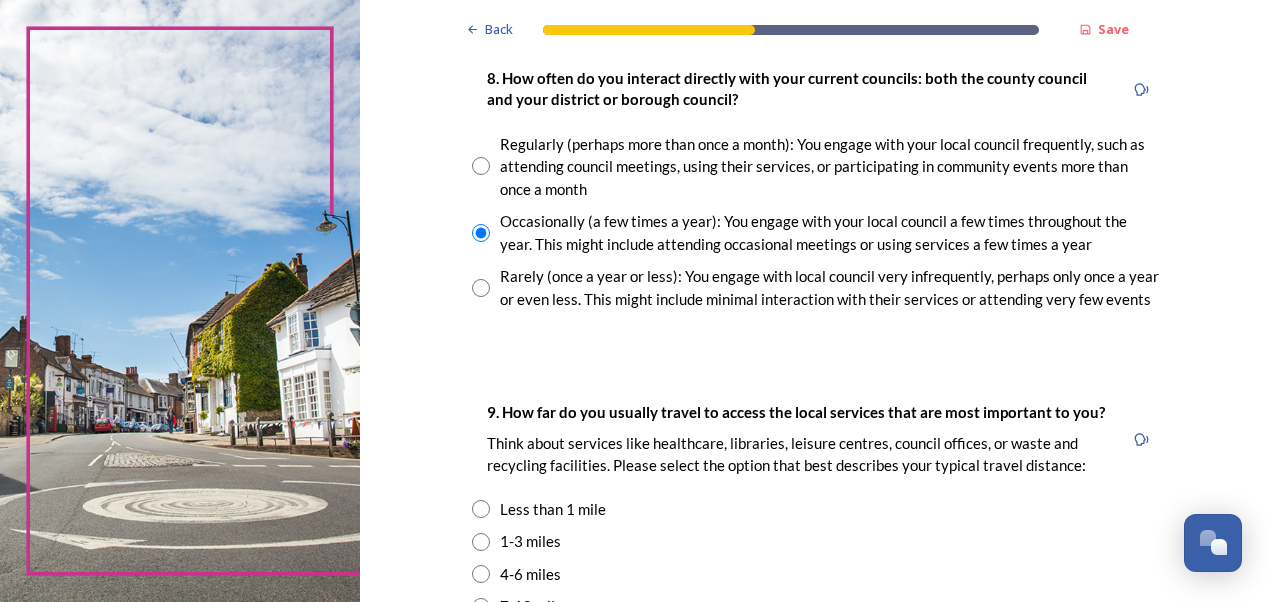 scroll, scrollTop: 1349, scrollLeft: 0, axis: vertical 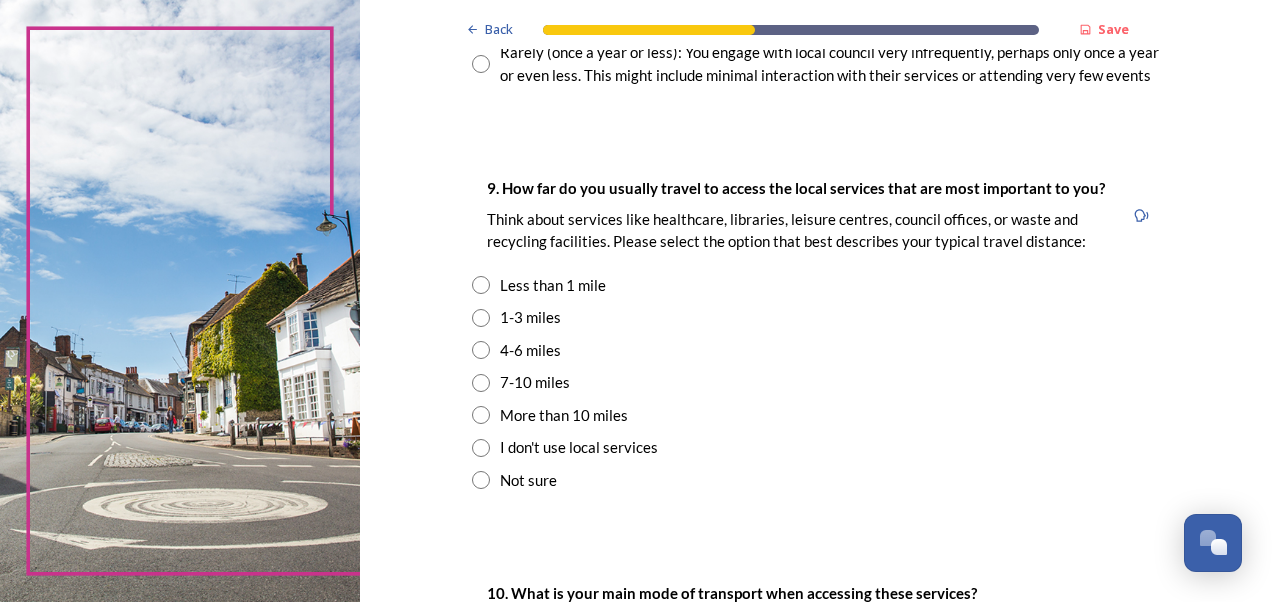 click at bounding box center [481, 318] 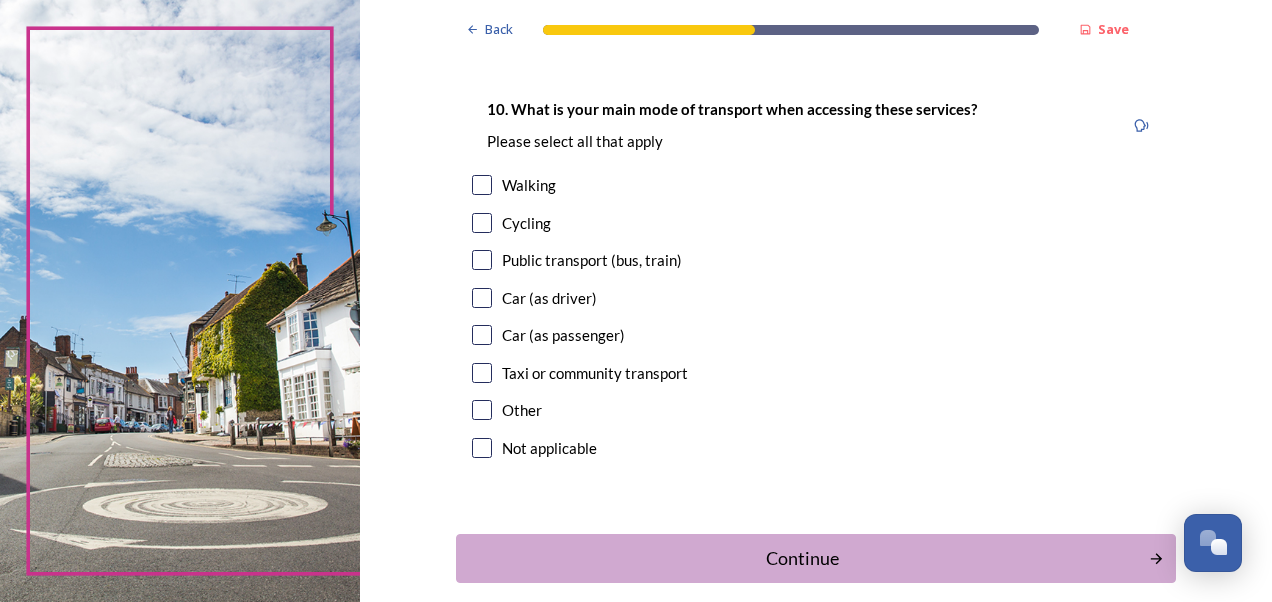 scroll, scrollTop: 1844, scrollLeft: 0, axis: vertical 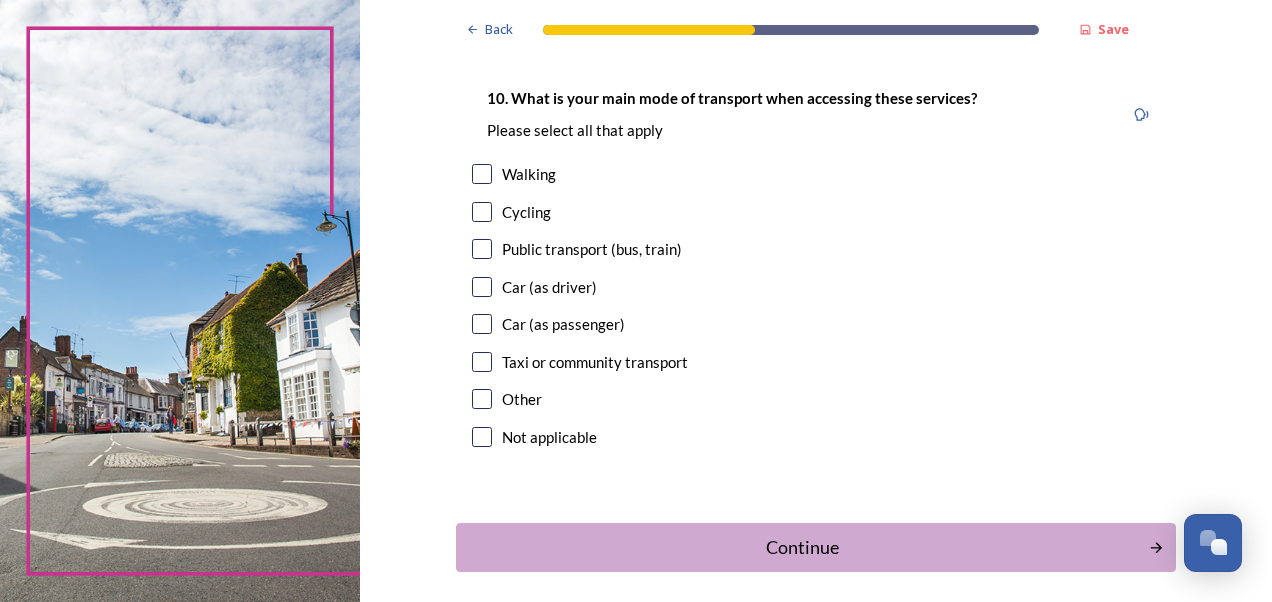 click at bounding box center (482, 174) 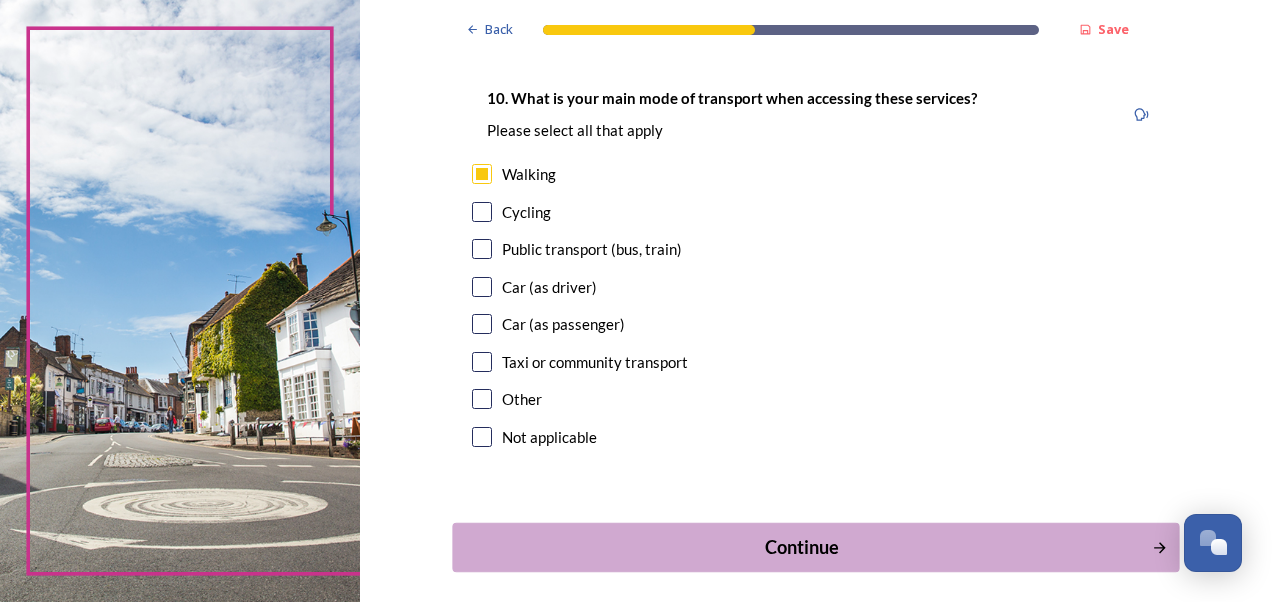 click on "Continue" at bounding box center [801, 547] 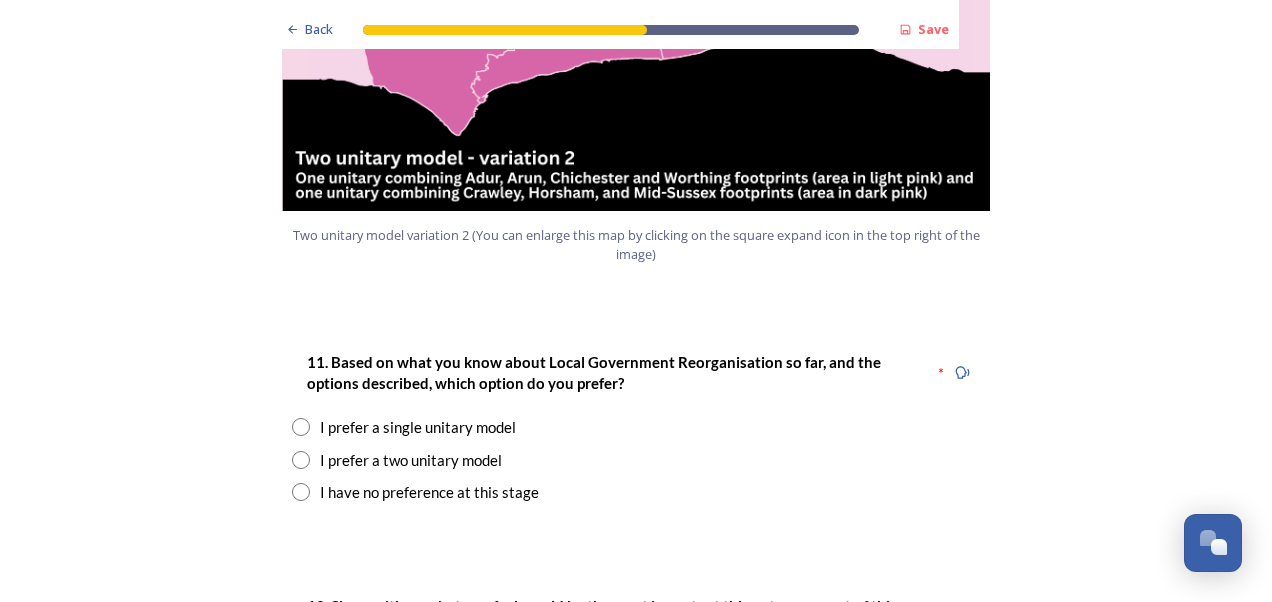 scroll, scrollTop: 2484, scrollLeft: 0, axis: vertical 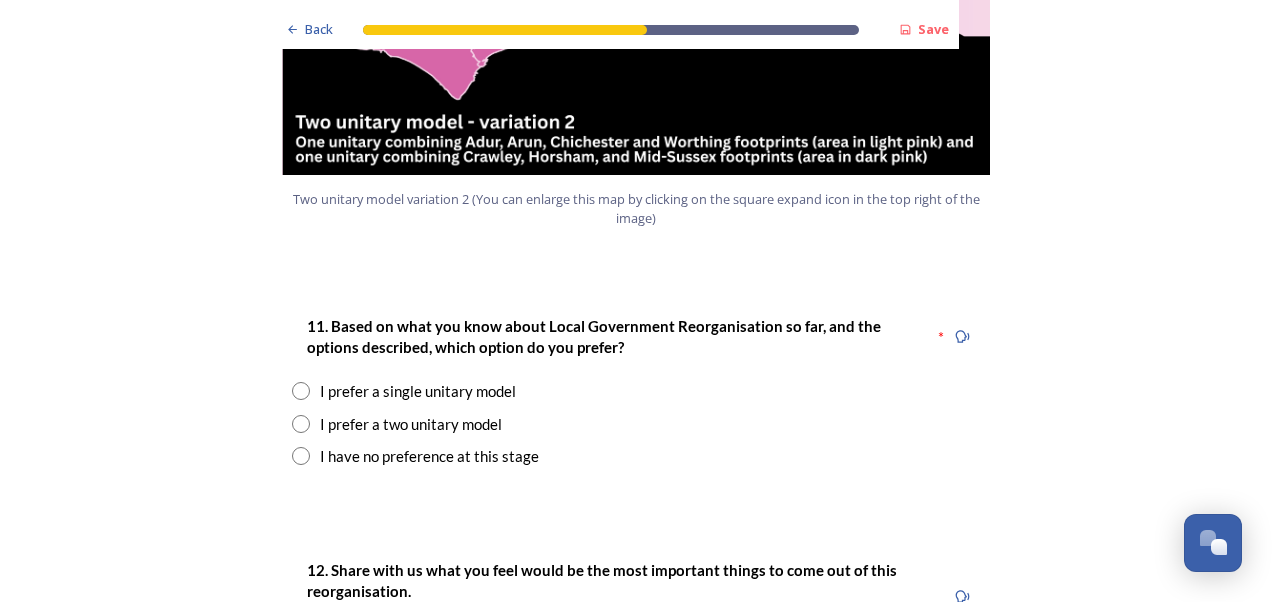 click at bounding box center (301, 424) 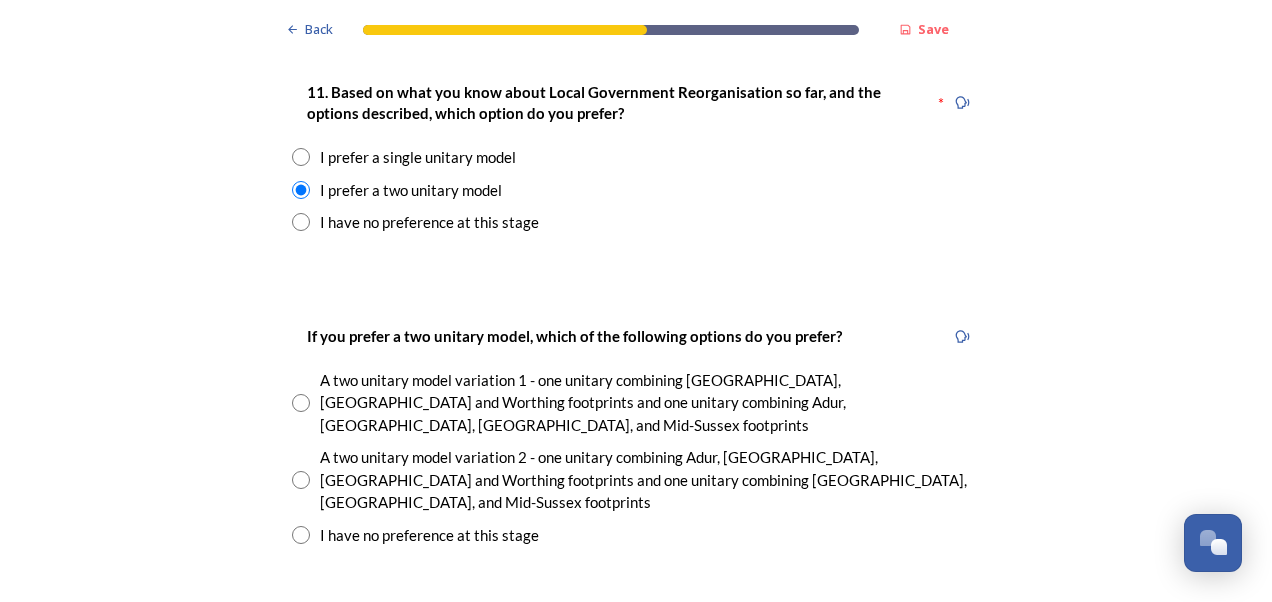 scroll, scrollTop: 2721, scrollLeft: 0, axis: vertical 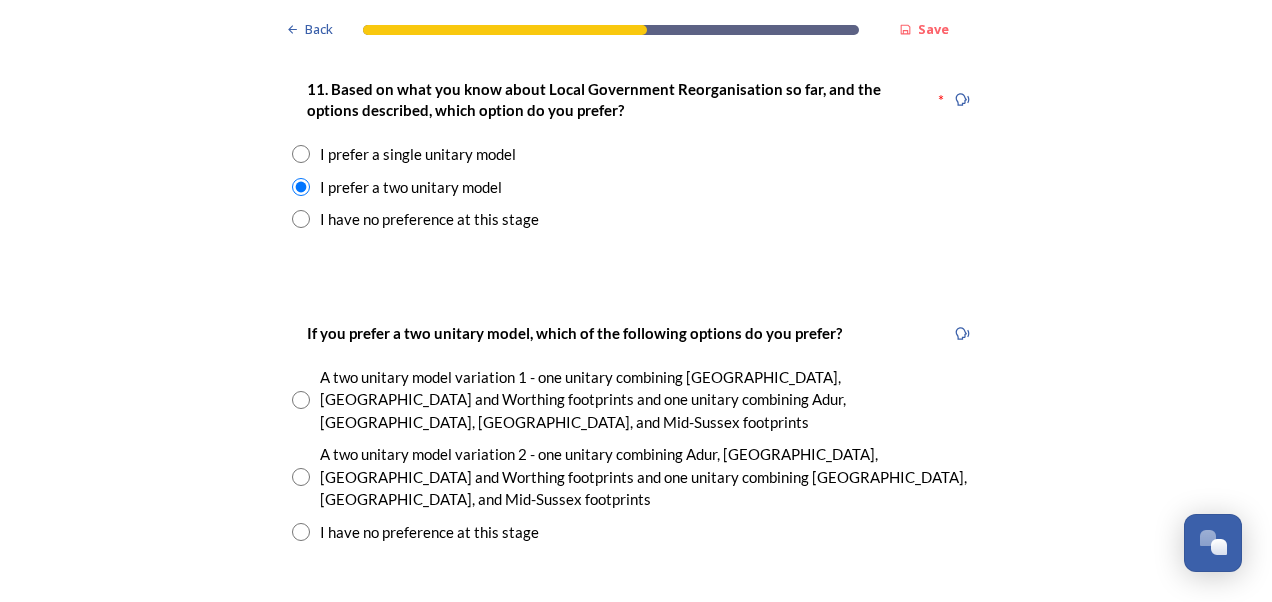 click at bounding box center (301, 400) 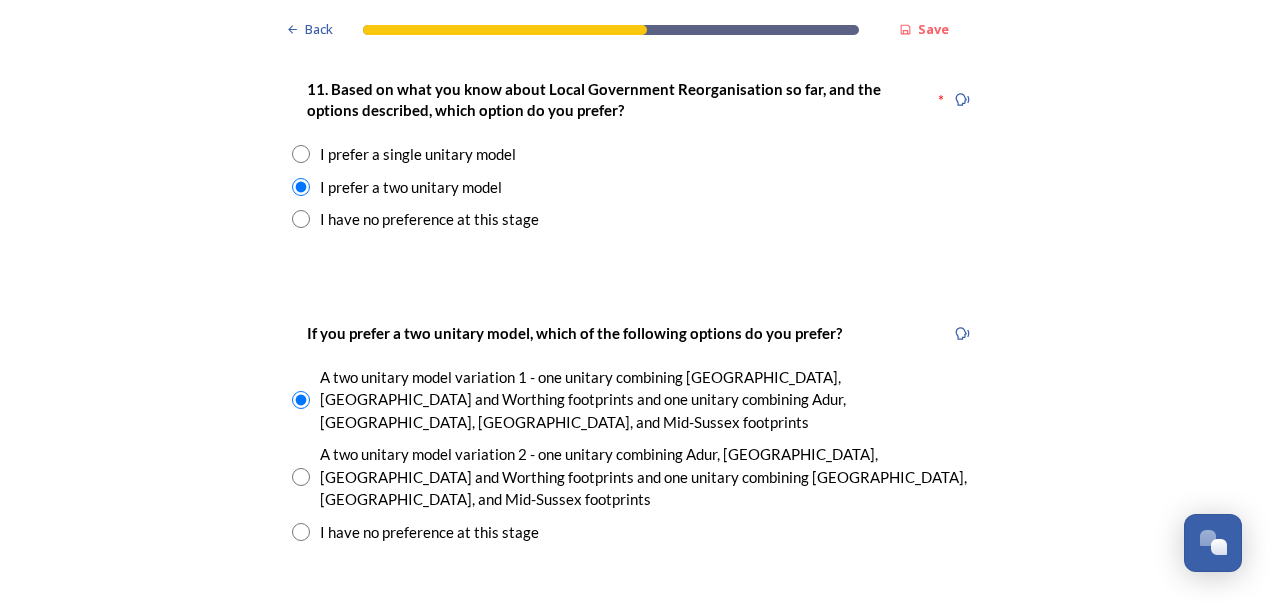 click at bounding box center (301, 477) 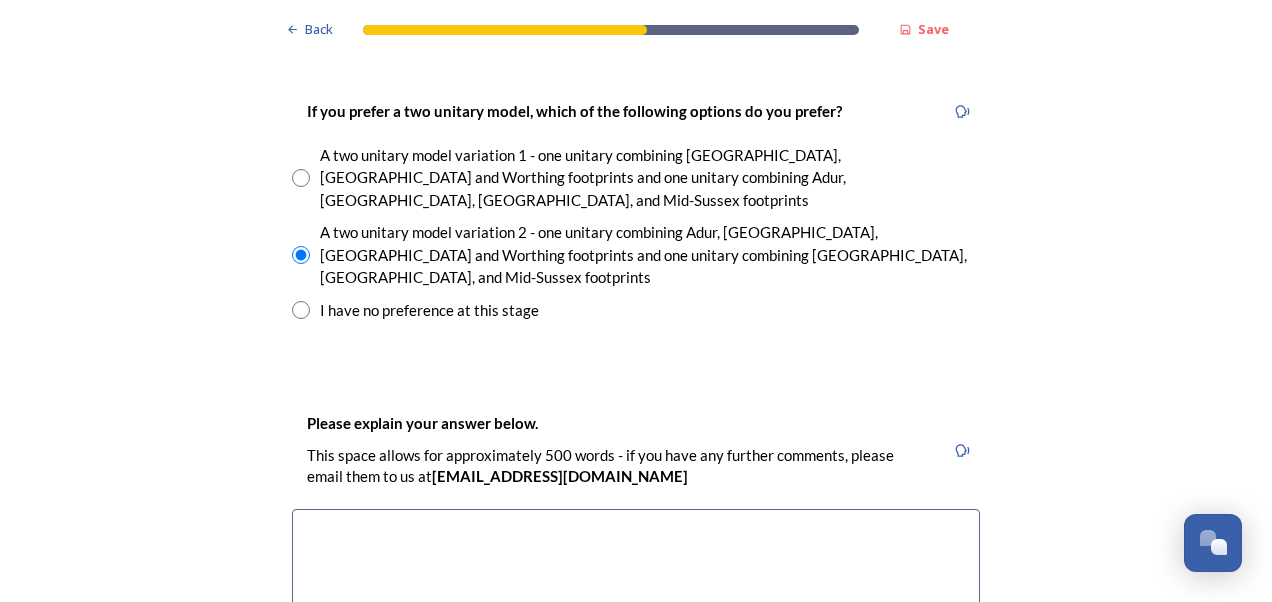 scroll, scrollTop: 3099, scrollLeft: 0, axis: vertical 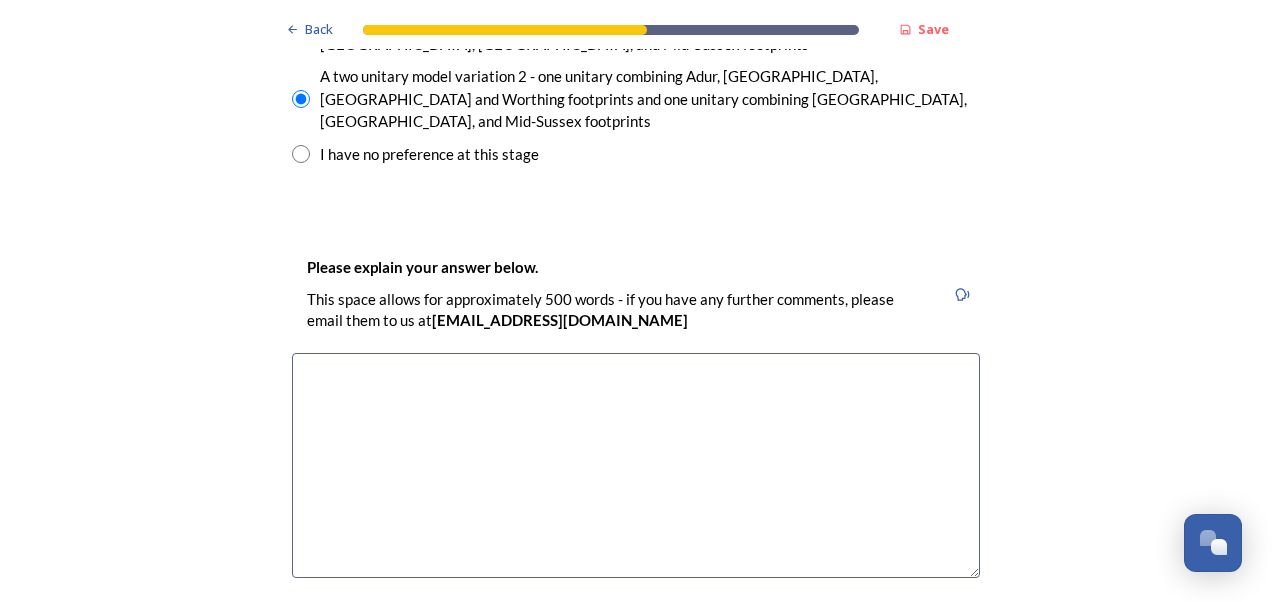 click at bounding box center [636, 465] 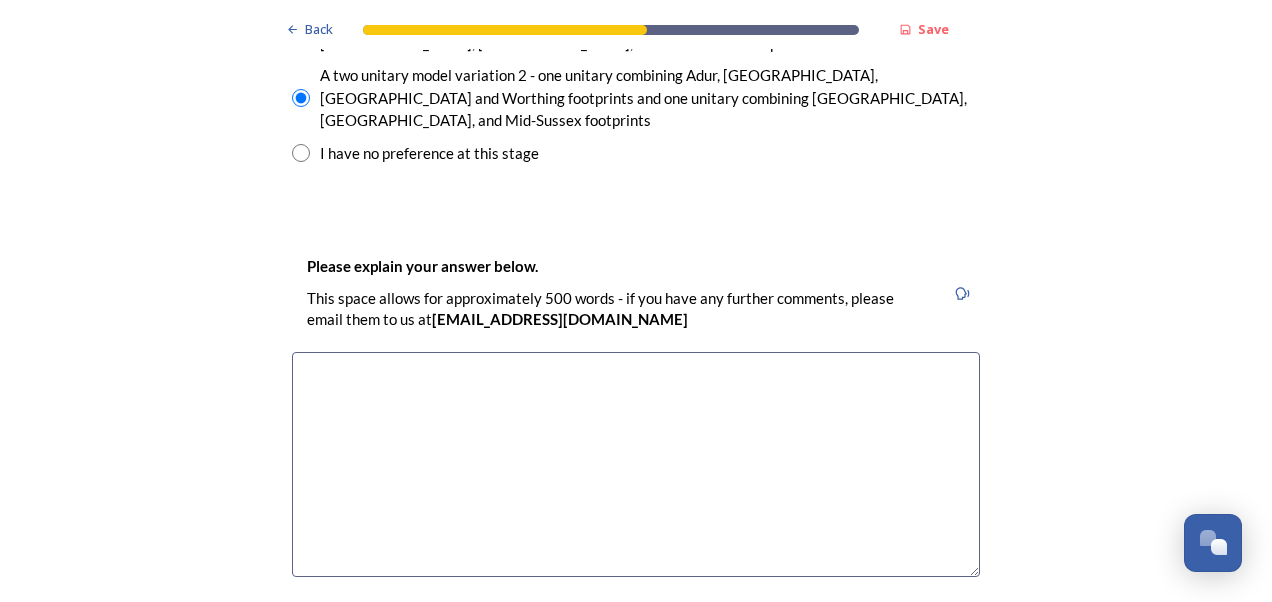 scroll, scrollTop: 3101, scrollLeft: 0, axis: vertical 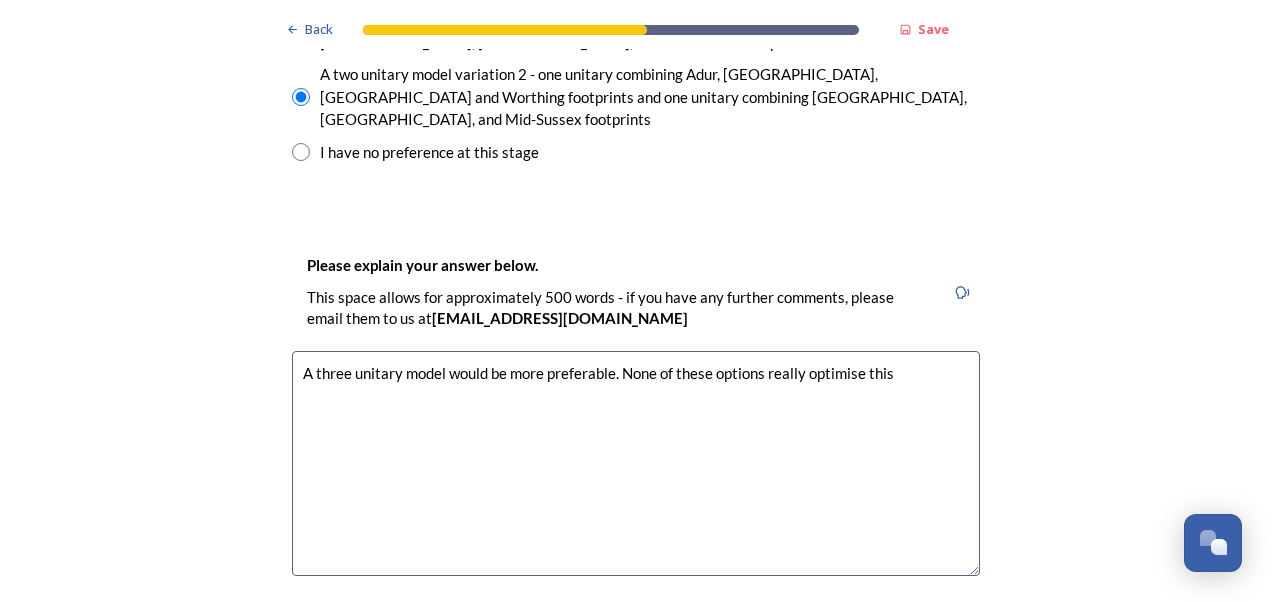 click on "A three unitary model would be more preferable. None of these options really optimise this" at bounding box center (636, 463) 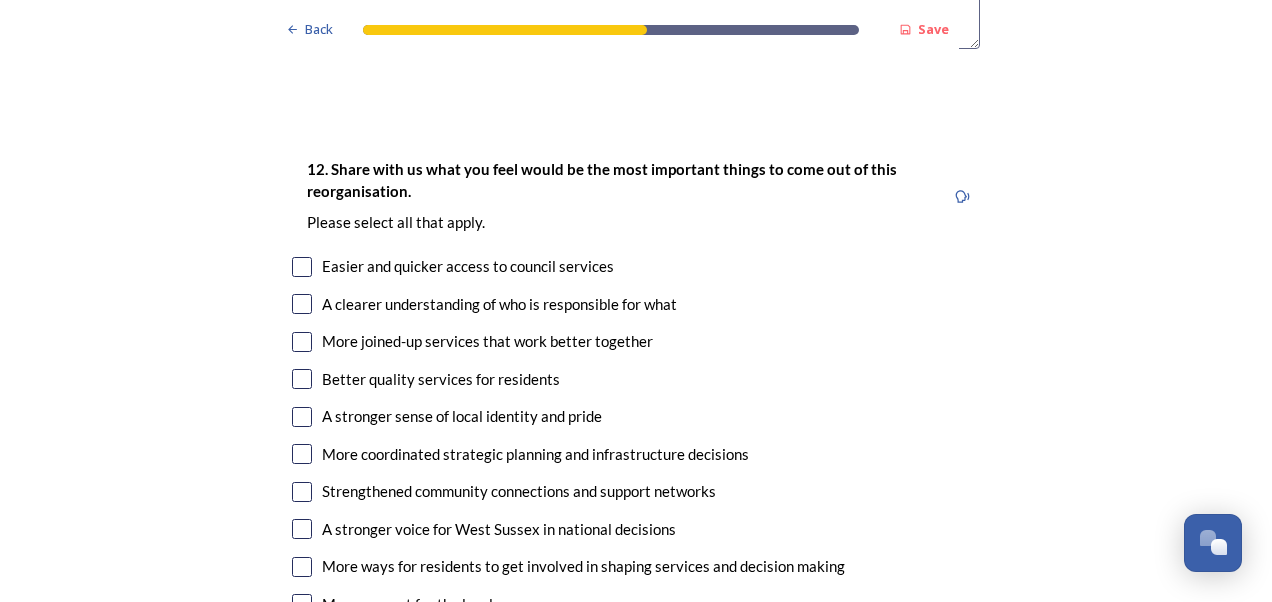 scroll, scrollTop: 3629, scrollLeft: 0, axis: vertical 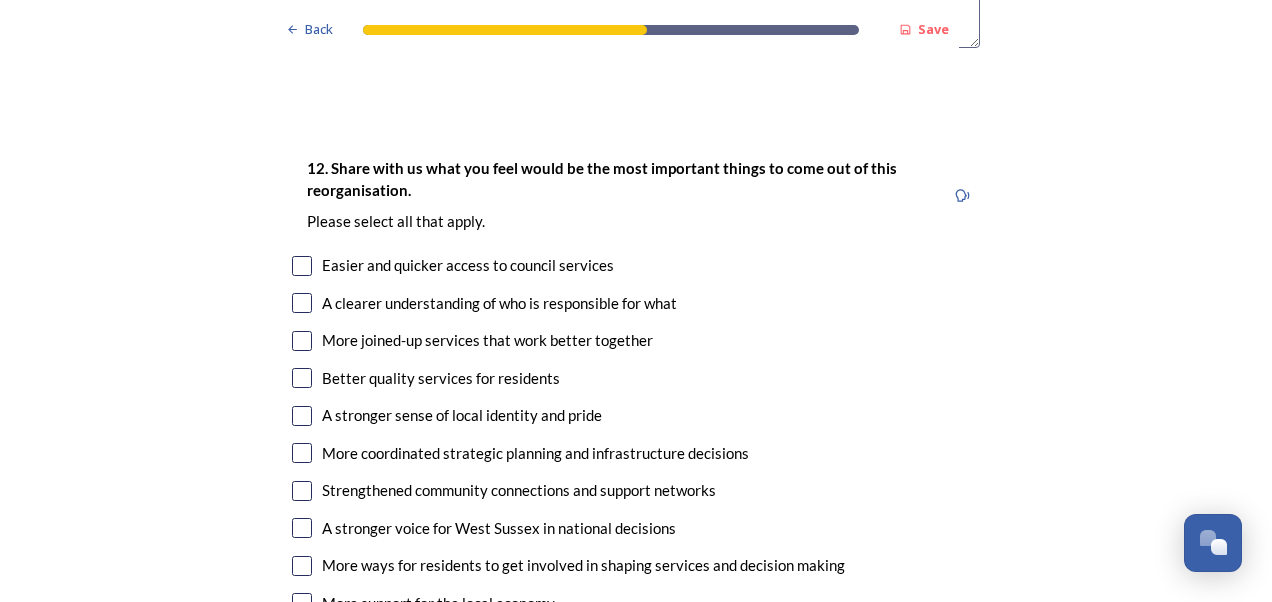 type on "A three unitary model would be more preferable. None of these options really optimise this opportunity." 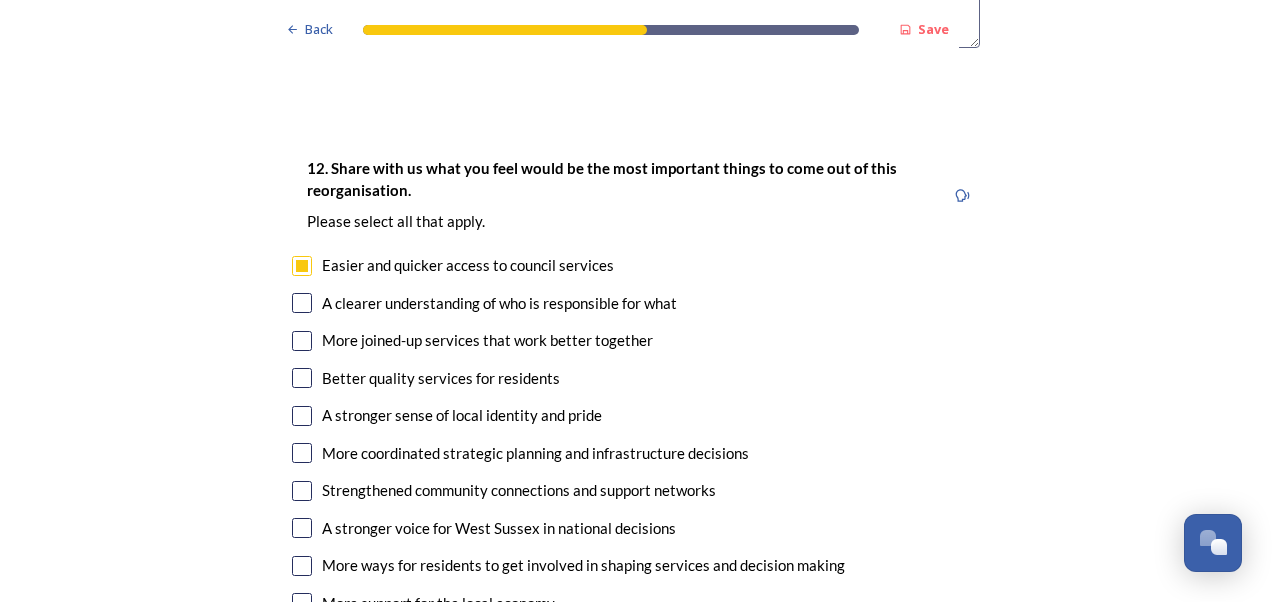 click at bounding box center (302, 341) 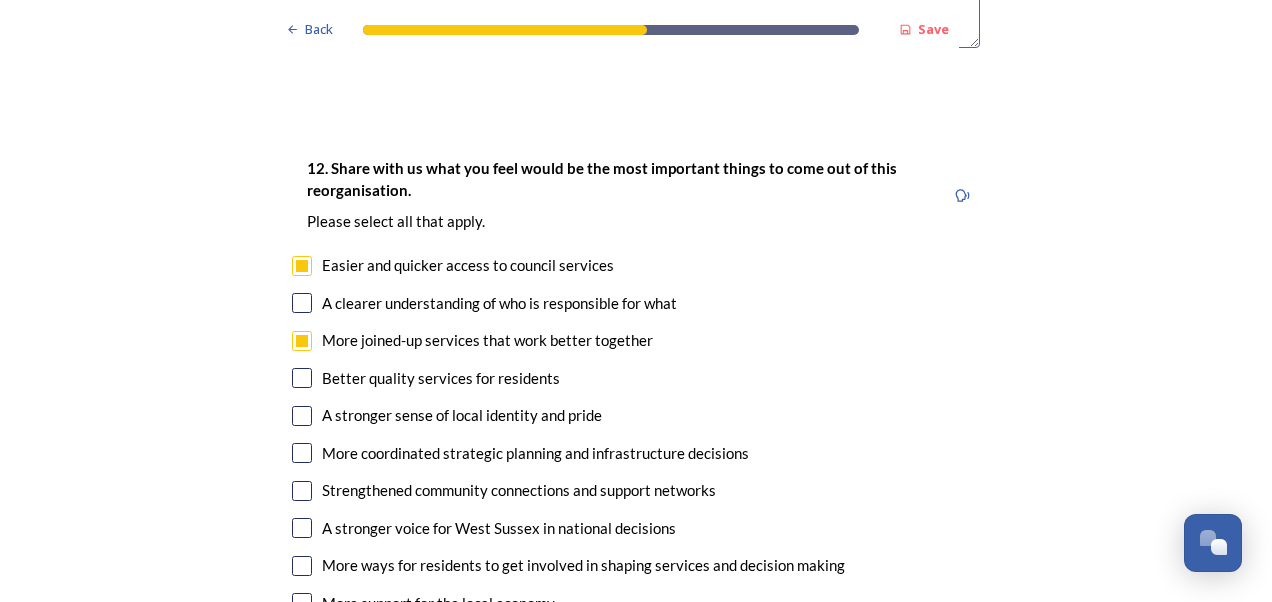 click at bounding box center [302, 416] 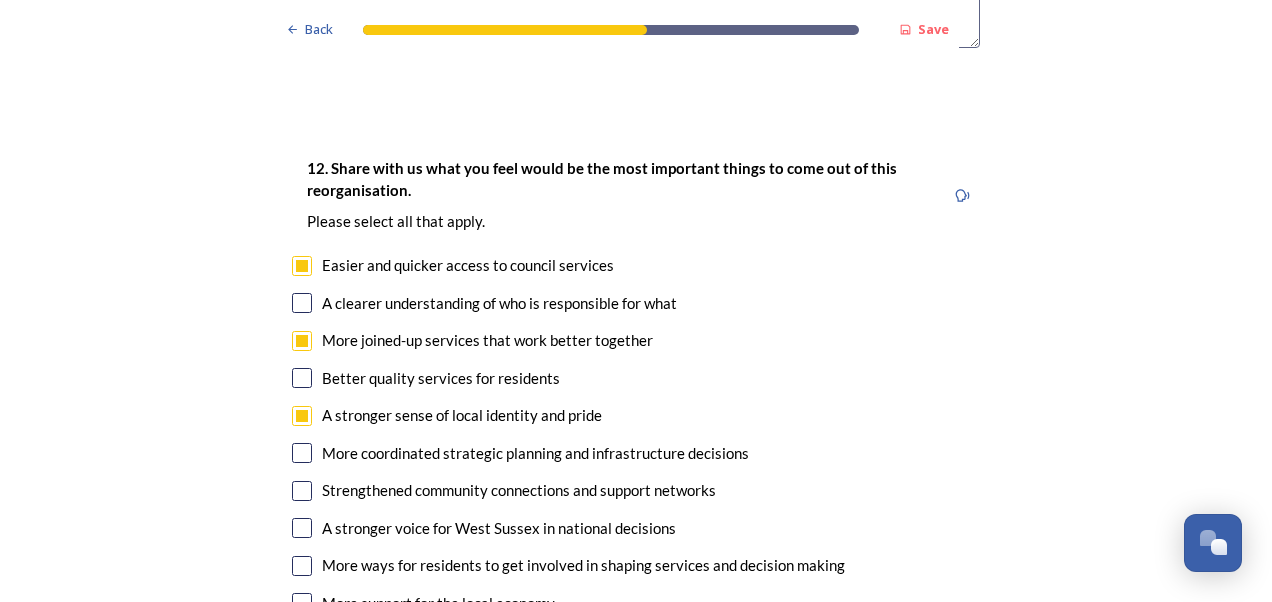 click at bounding box center (302, 566) 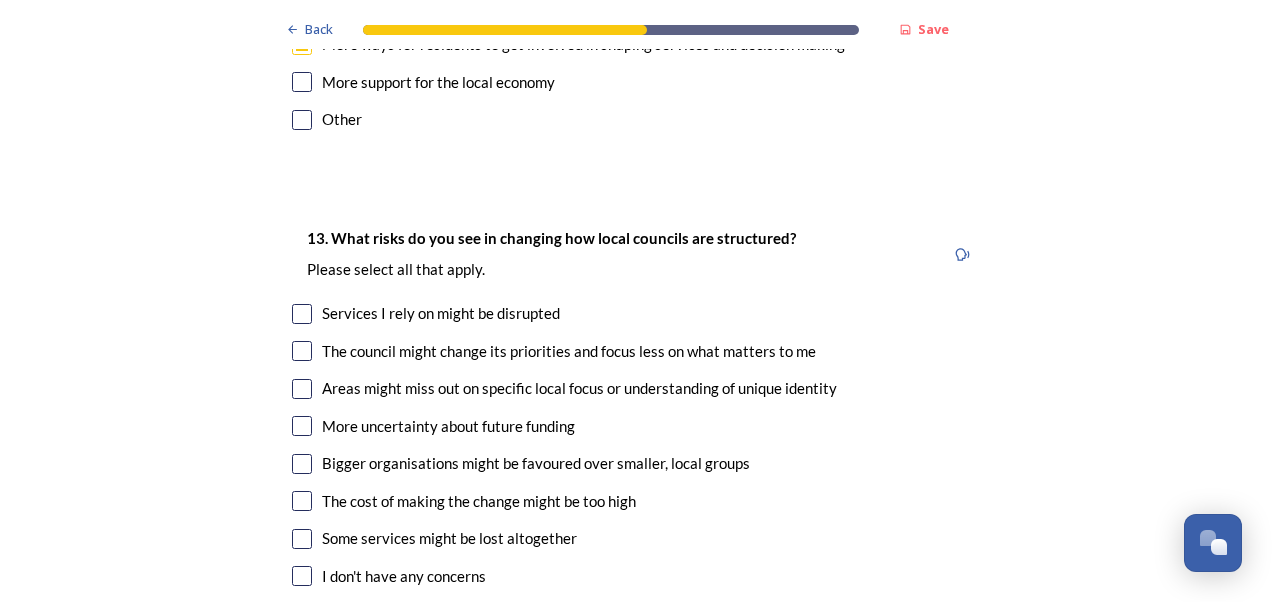 scroll, scrollTop: 4164, scrollLeft: 0, axis: vertical 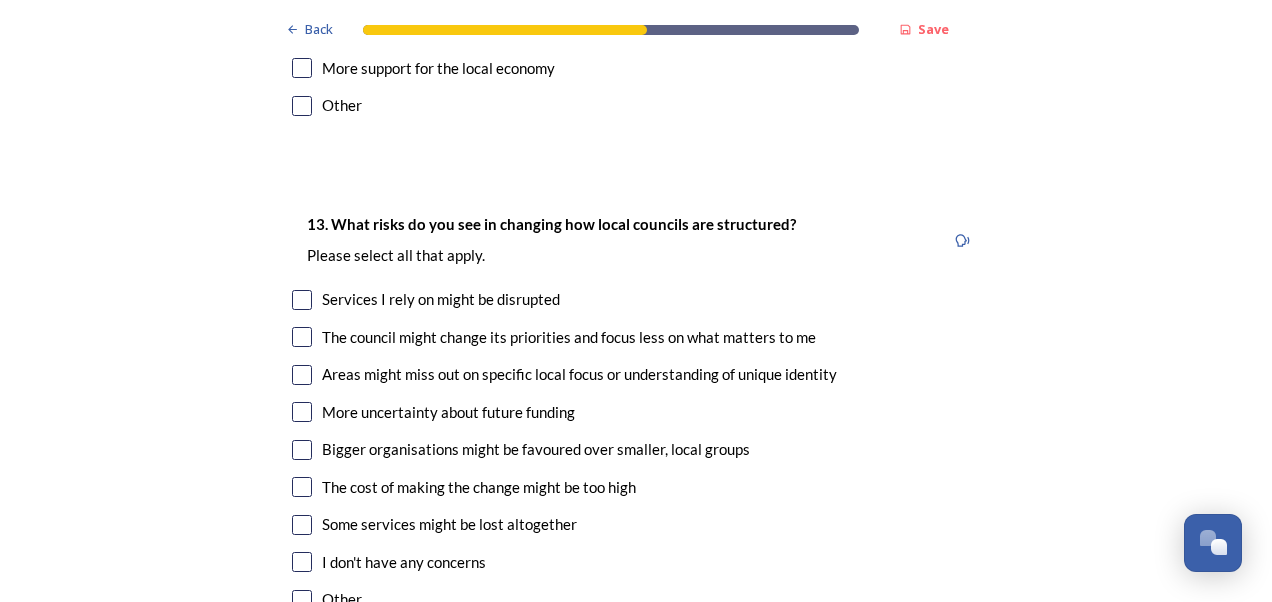 drag, startPoint x: 820, startPoint y: 518, endPoint x: 685, endPoint y: 464, distance: 145.39944 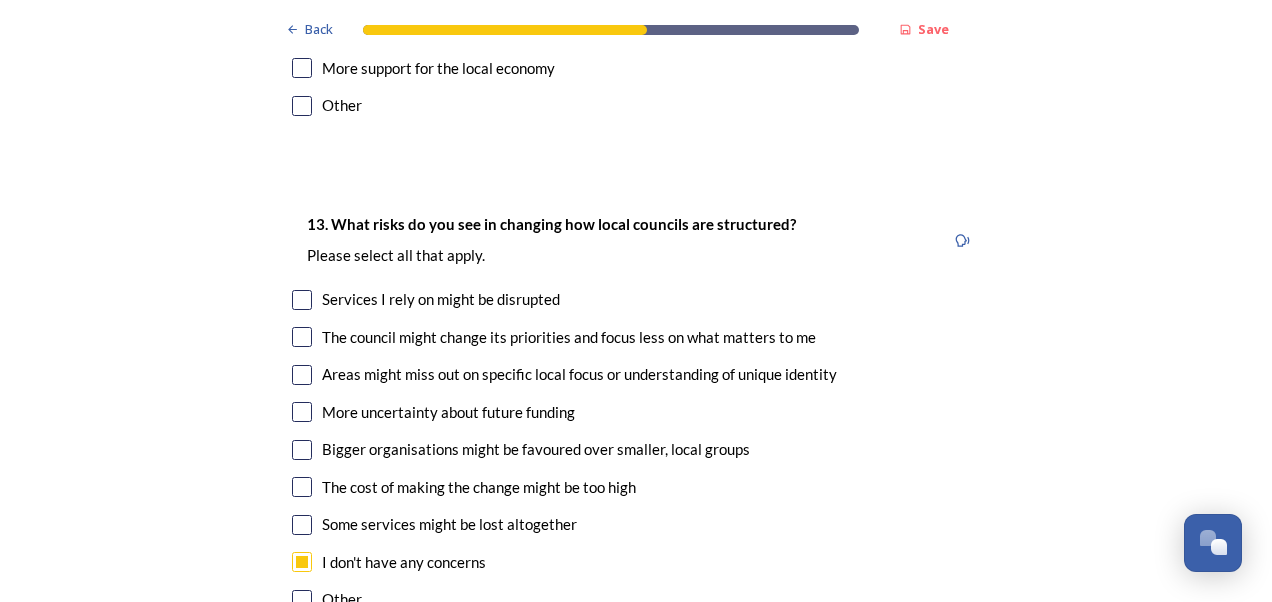 checkbox on "true" 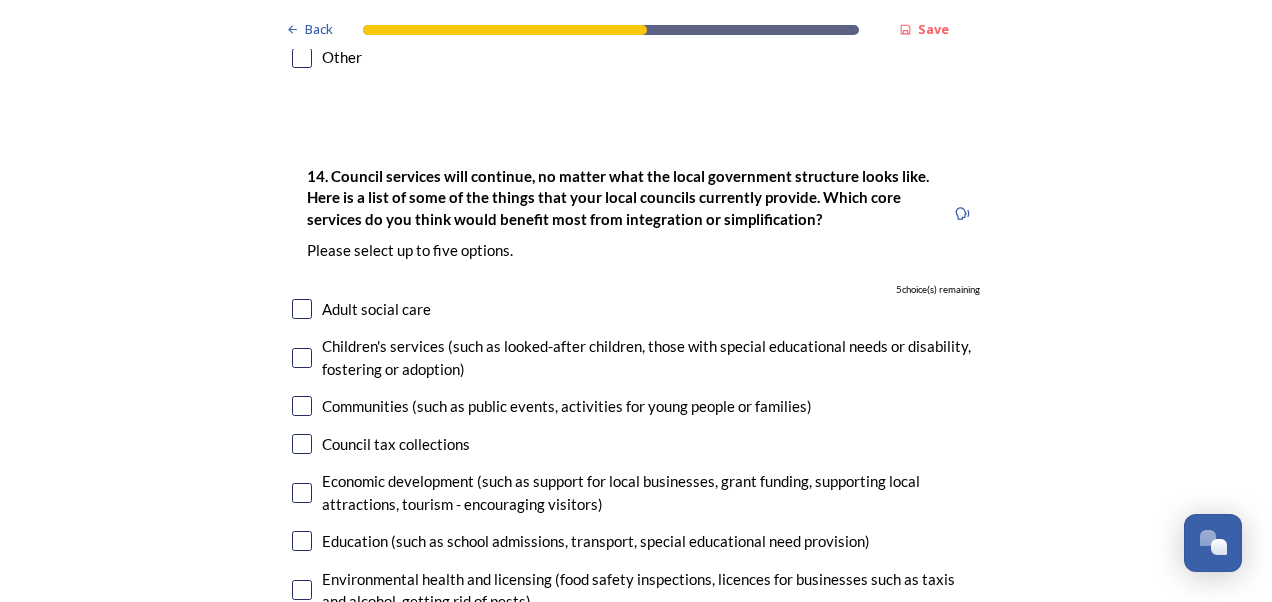 scroll, scrollTop: 4707, scrollLeft: 0, axis: vertical 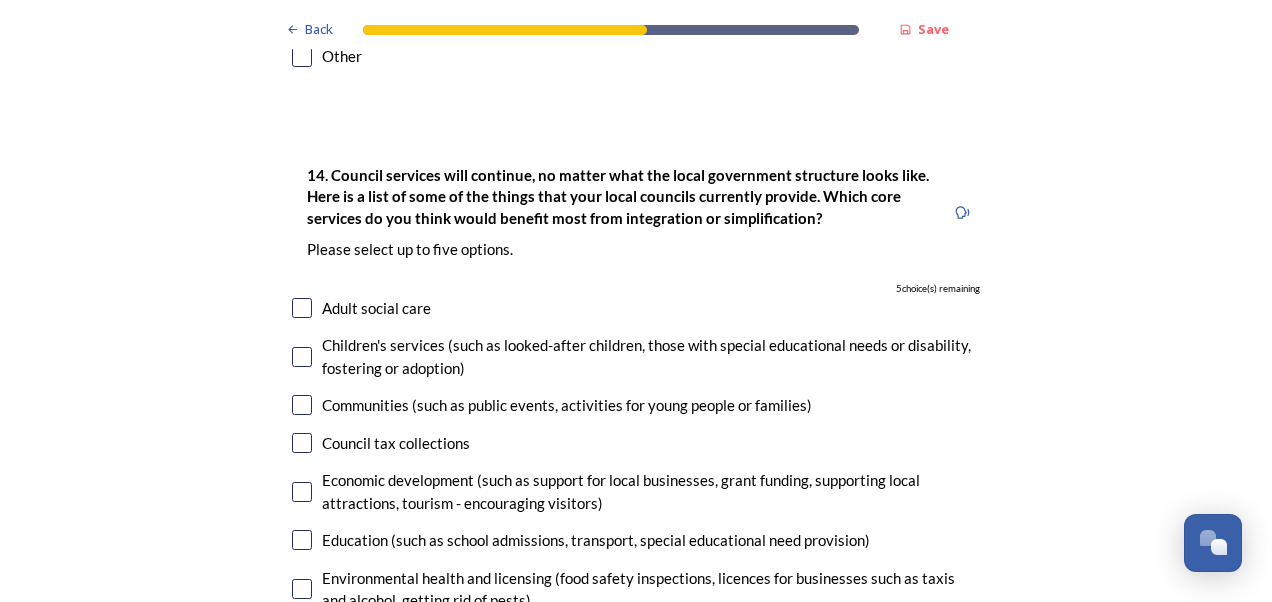 click at bounding box center [302, 308] 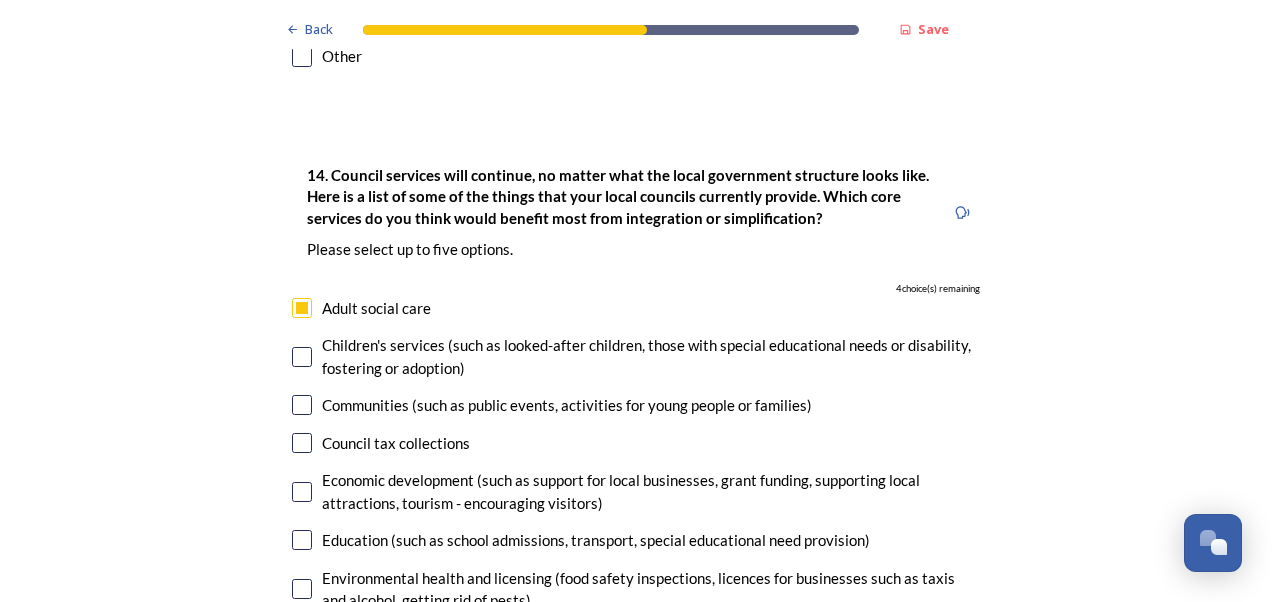 click at bounding box center [302, 357] 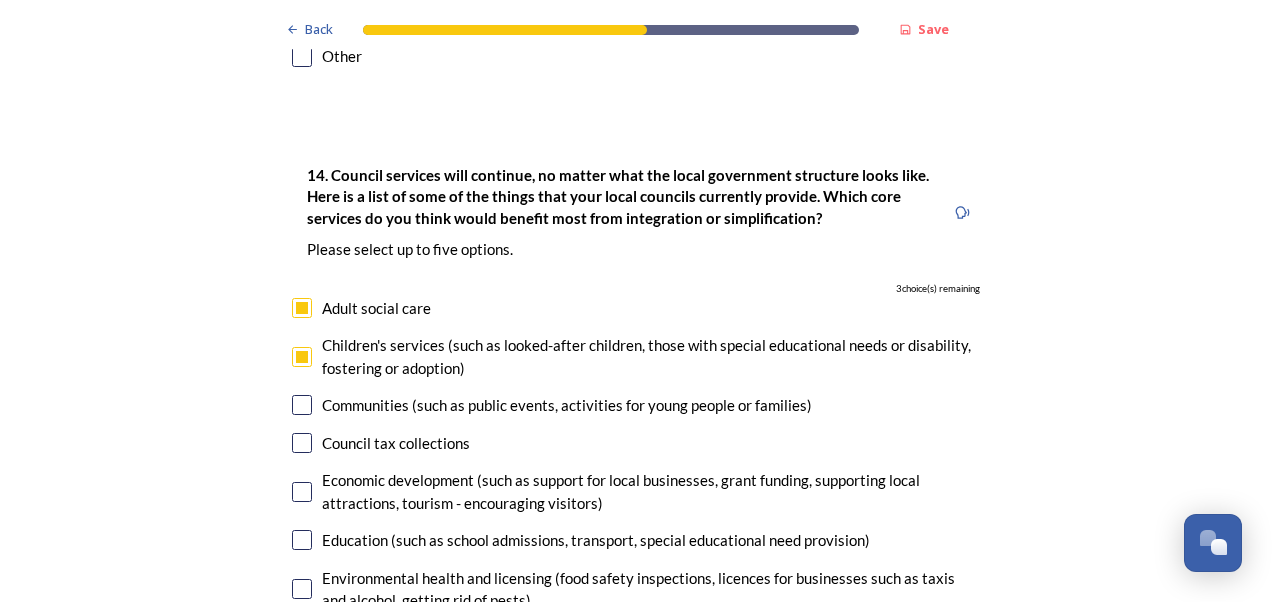 click at bounding box center (302, 405) 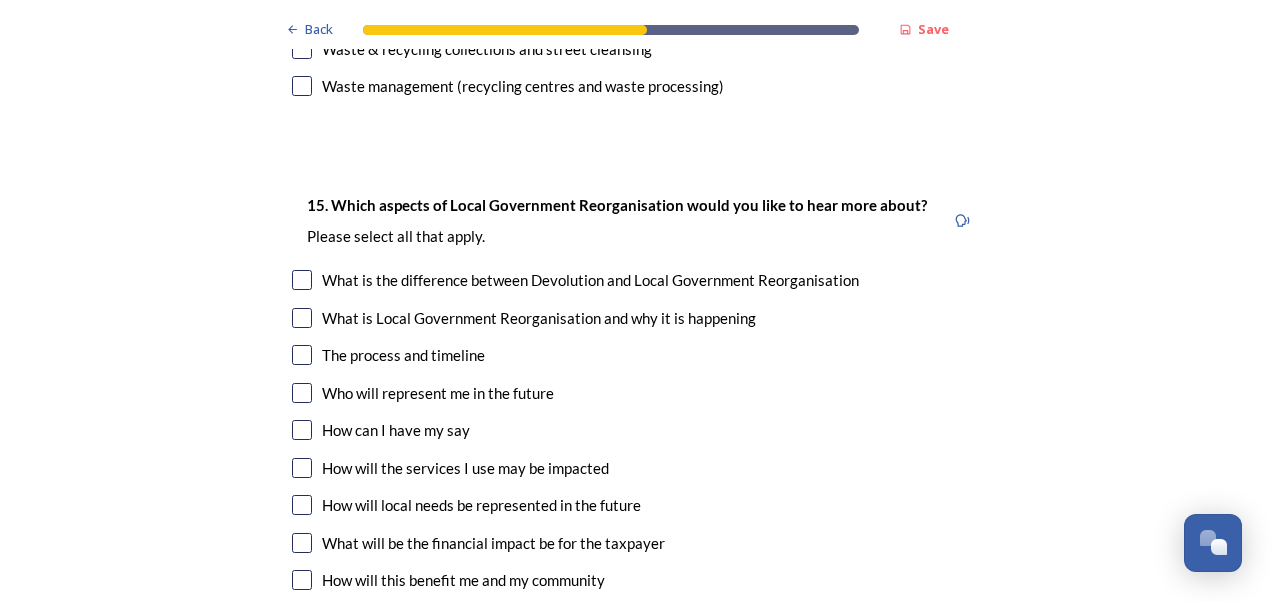 scroll, scrollTop: 5722, scrollLeft: 0, axis: vertical 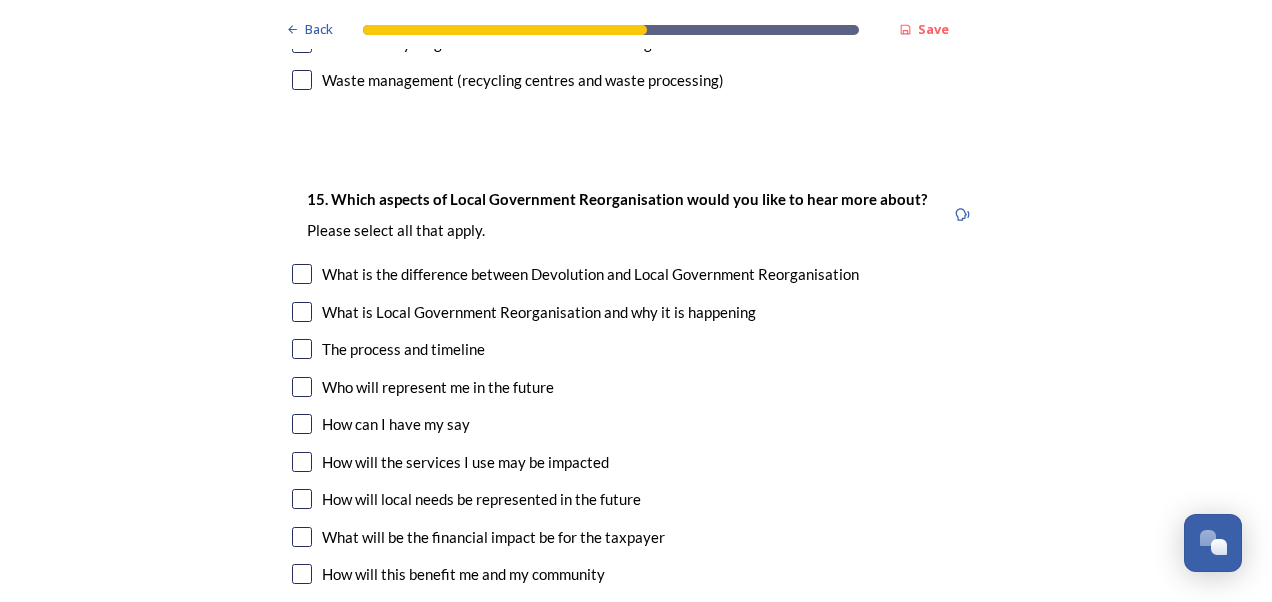 click at bounding box center [302, 349] 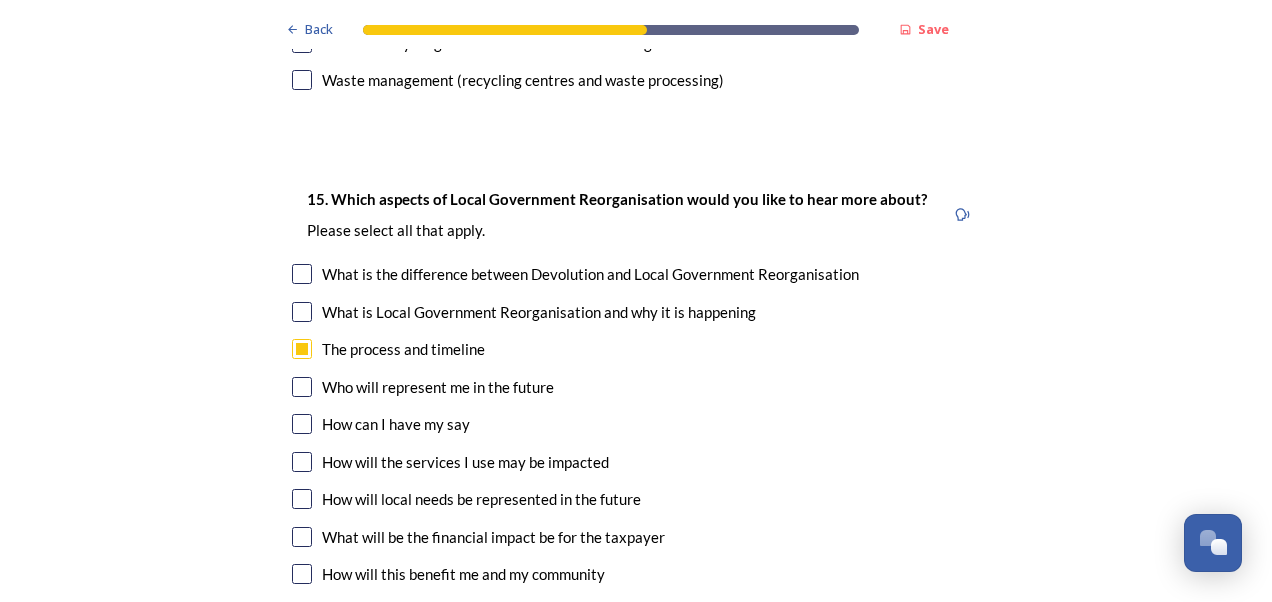 click at bounding box center (302, 462) 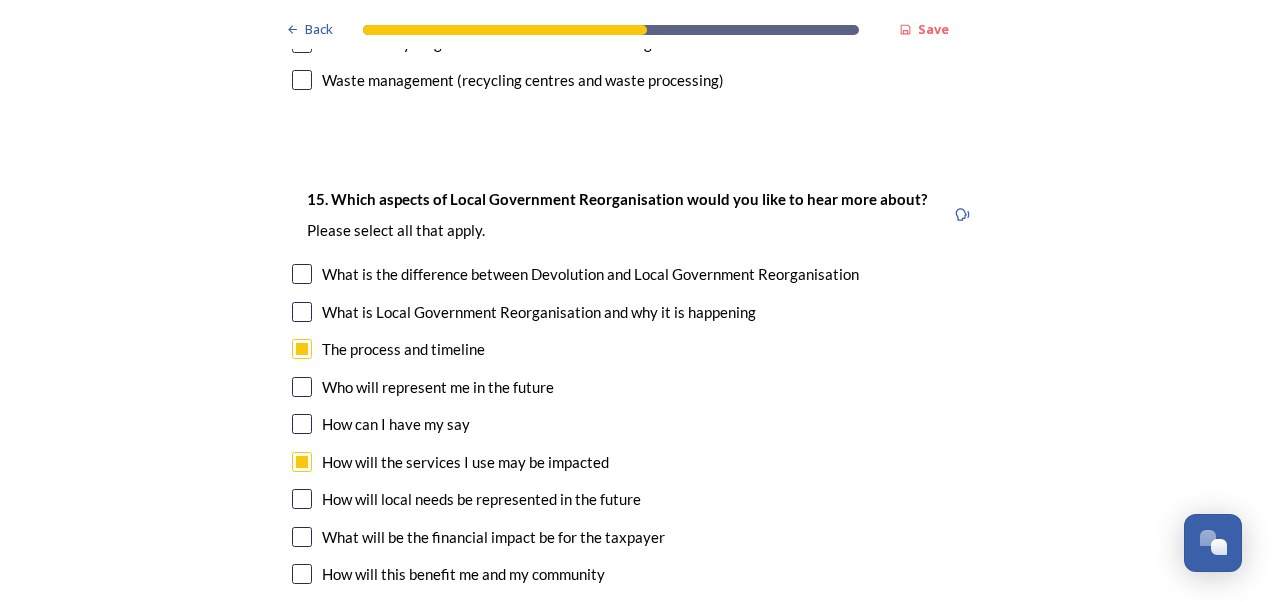 click at bounding box center (302, 537) 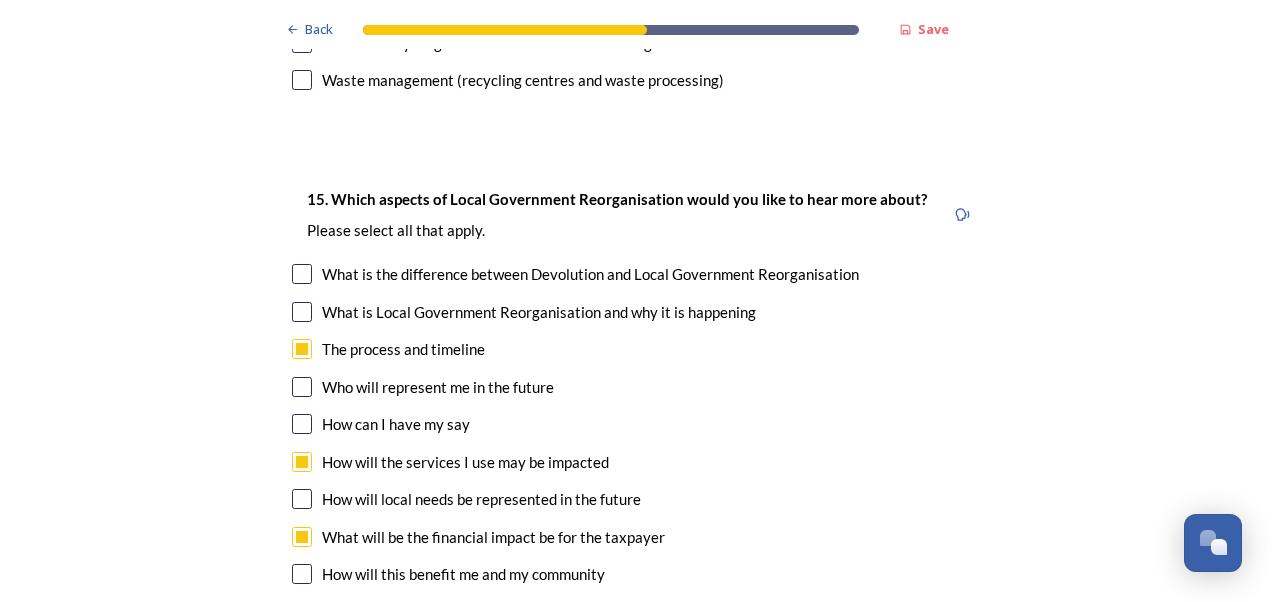 click at bounding box center [302, 574] 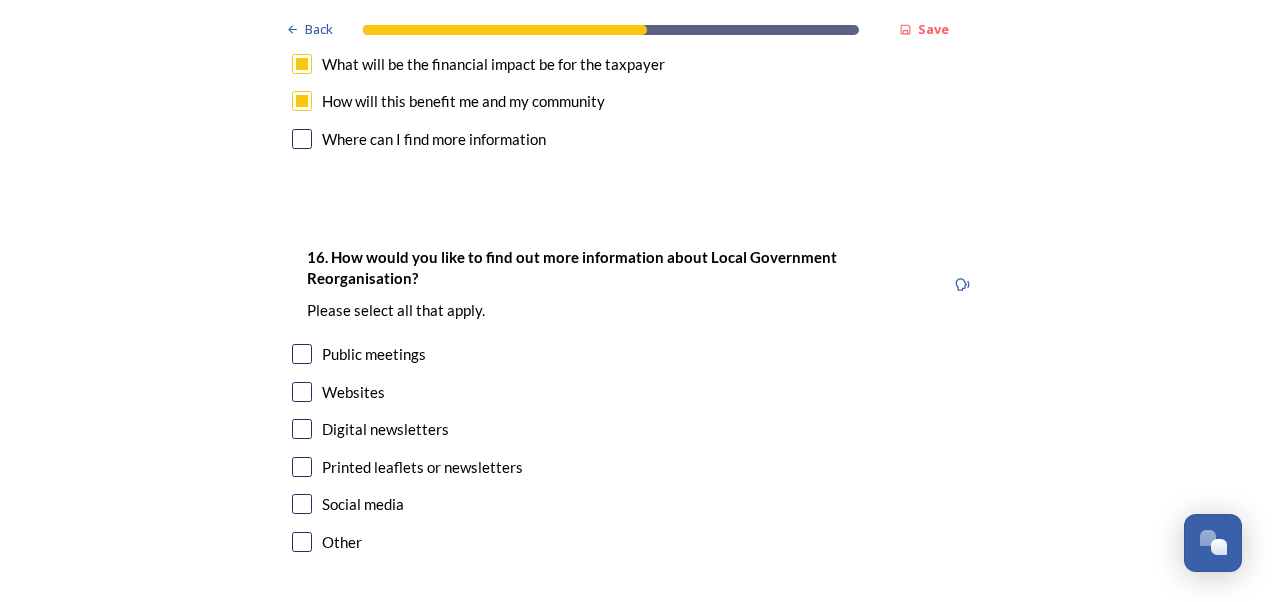 scroll, scrollTop: 6197, scrollLeft: 0, axis: vertical 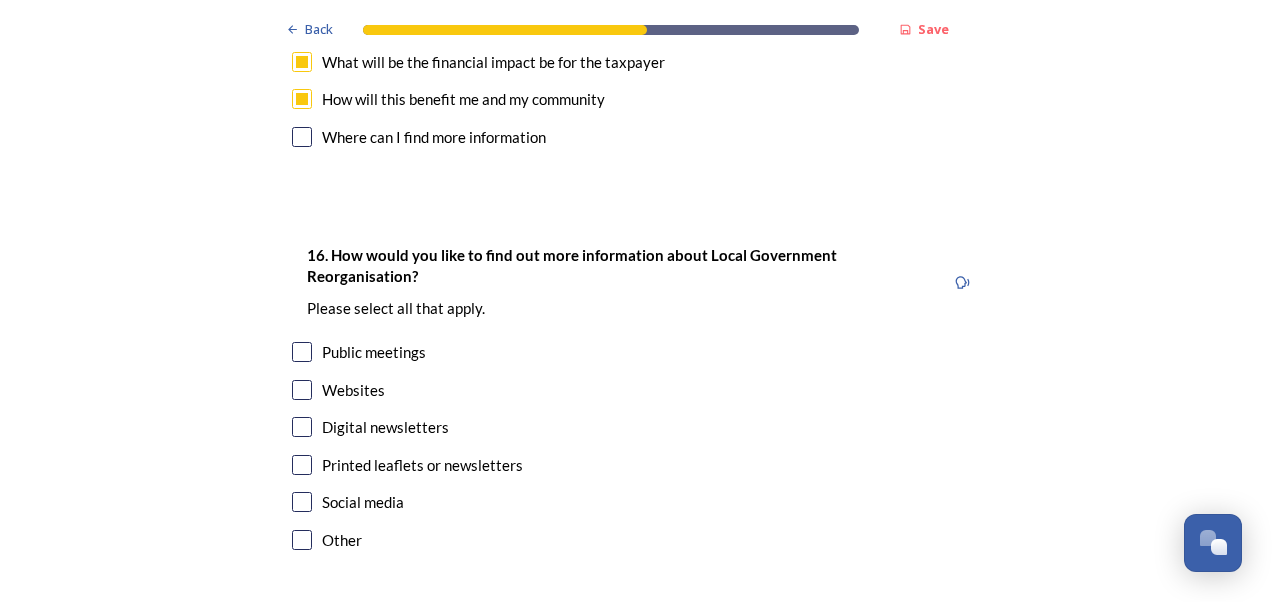 click at bounding box center [302, 390] 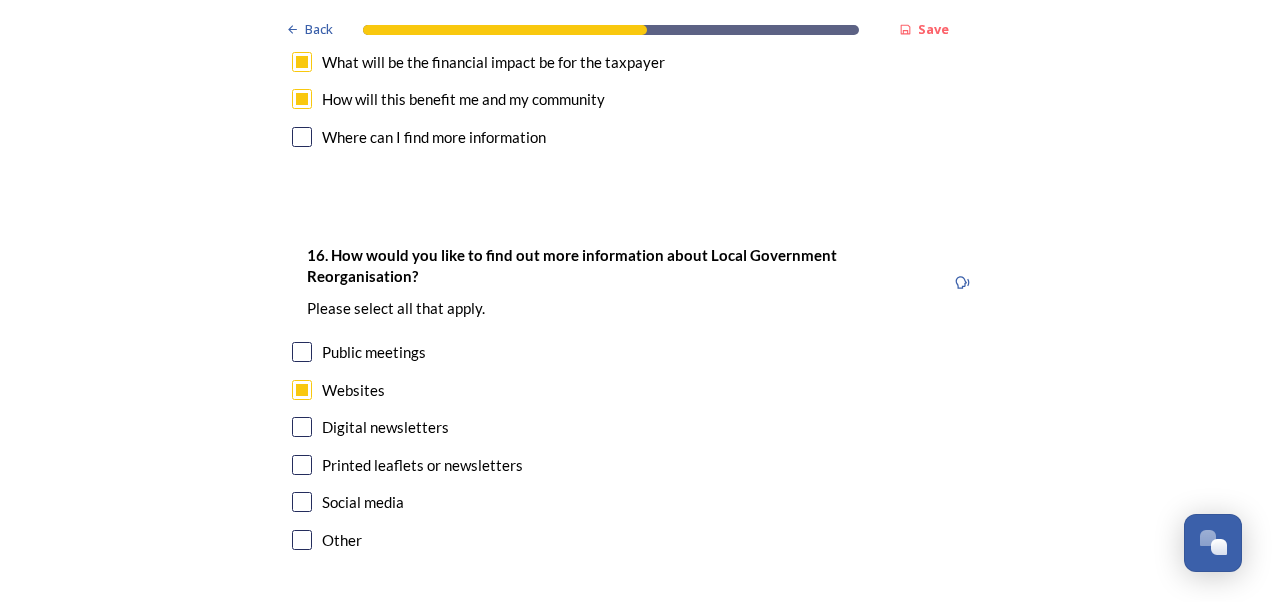 click on "Continue" at bounding box center (622, 650) 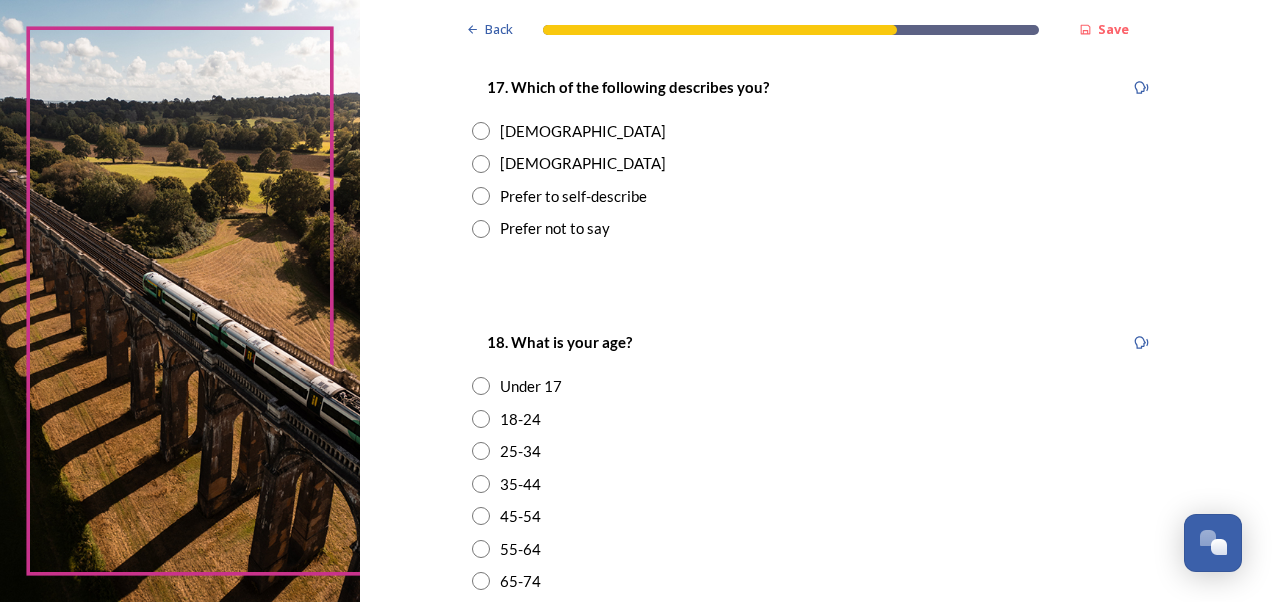 scroll, scrollTop: 356, scrollLeft: 0, axis: vertical 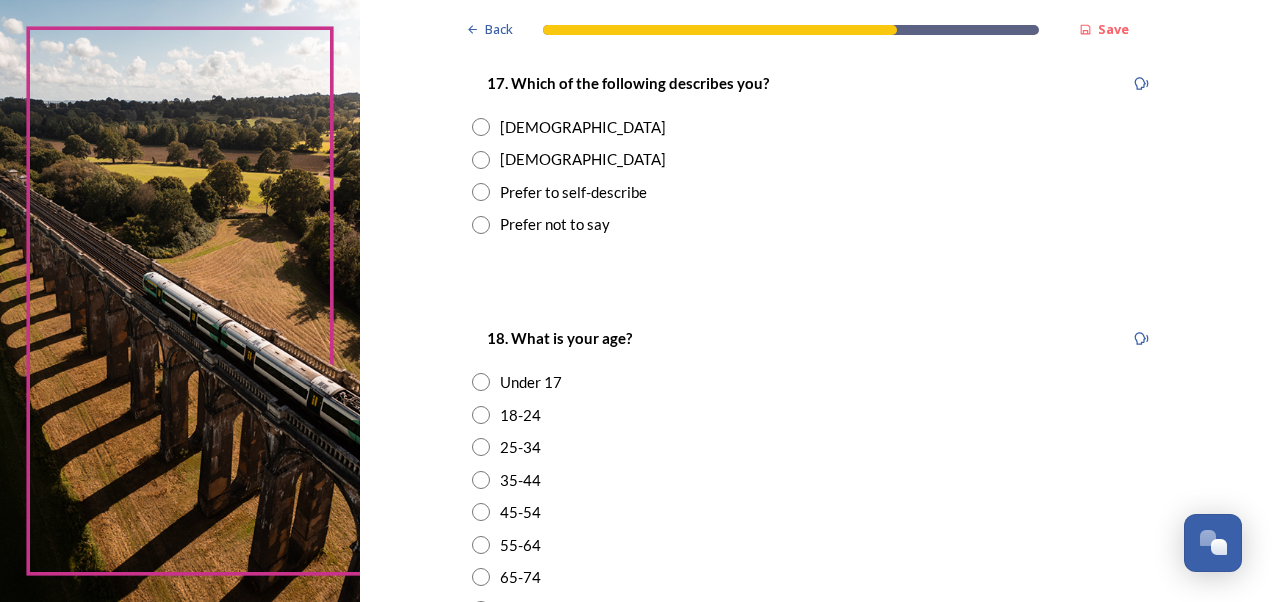 click at bounding box center [481, 127] 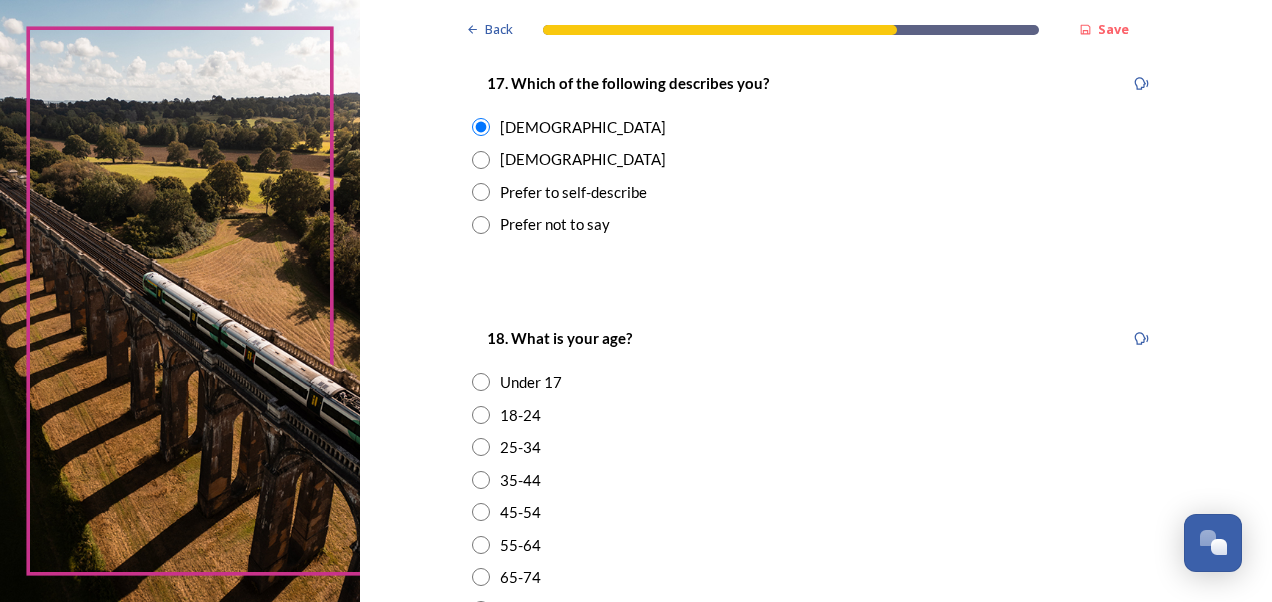 click at bounding box center (481, 447) 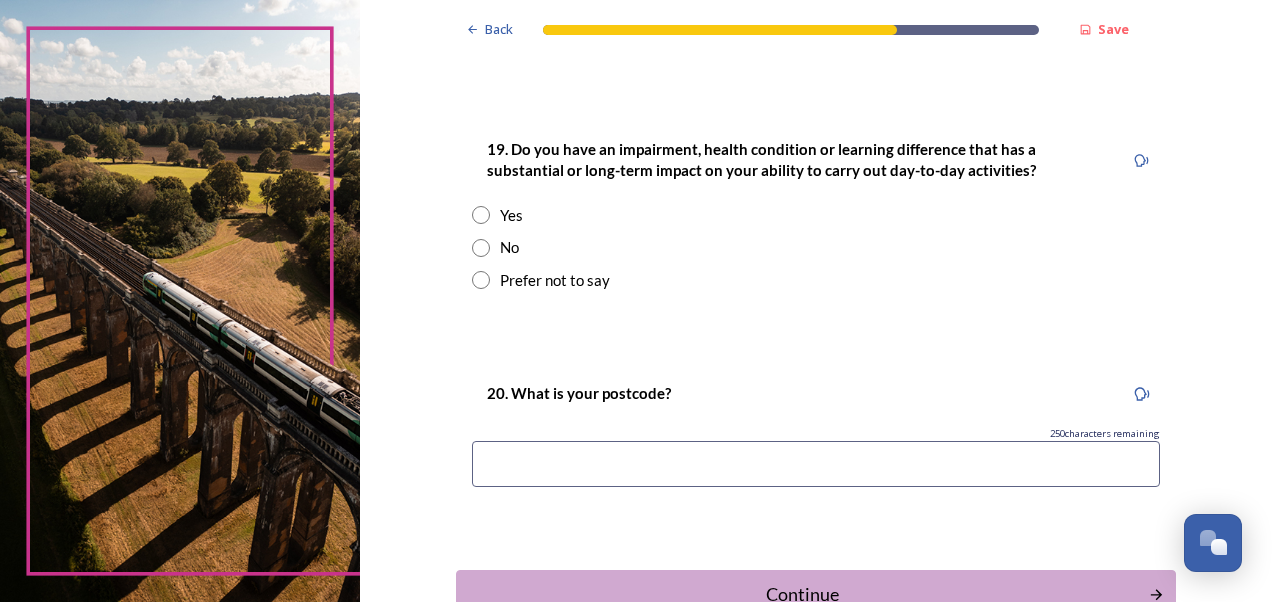 scroll, scrollTop: 997, scrollLeft: 0, axis: vertical 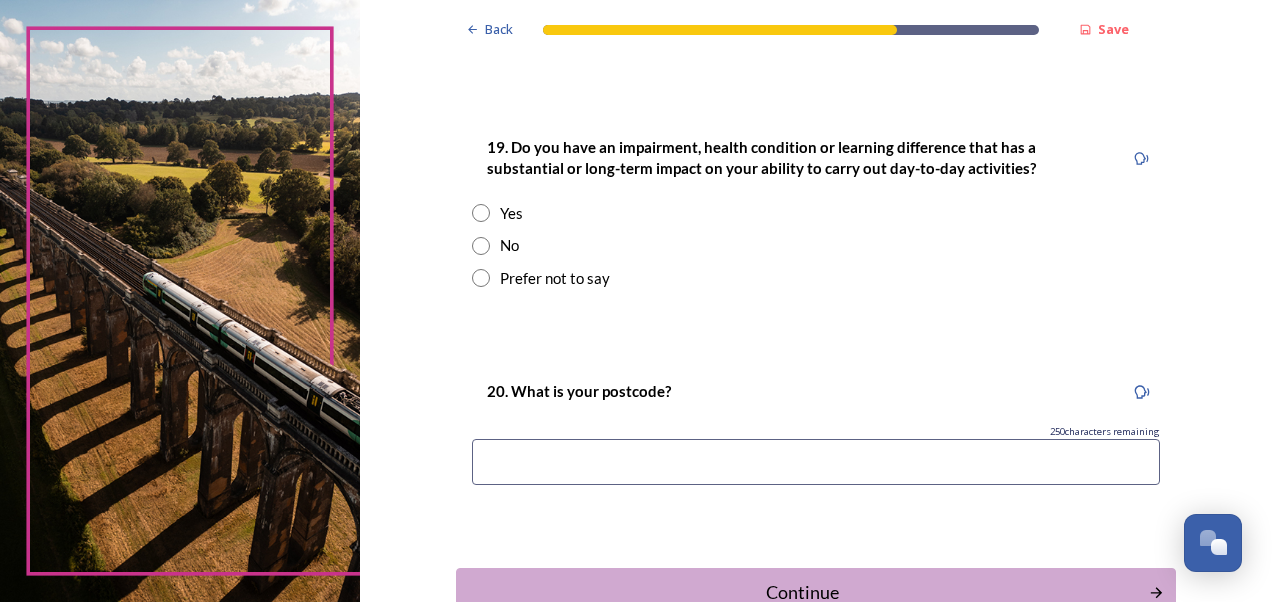 click at bounding box center (481, 213) 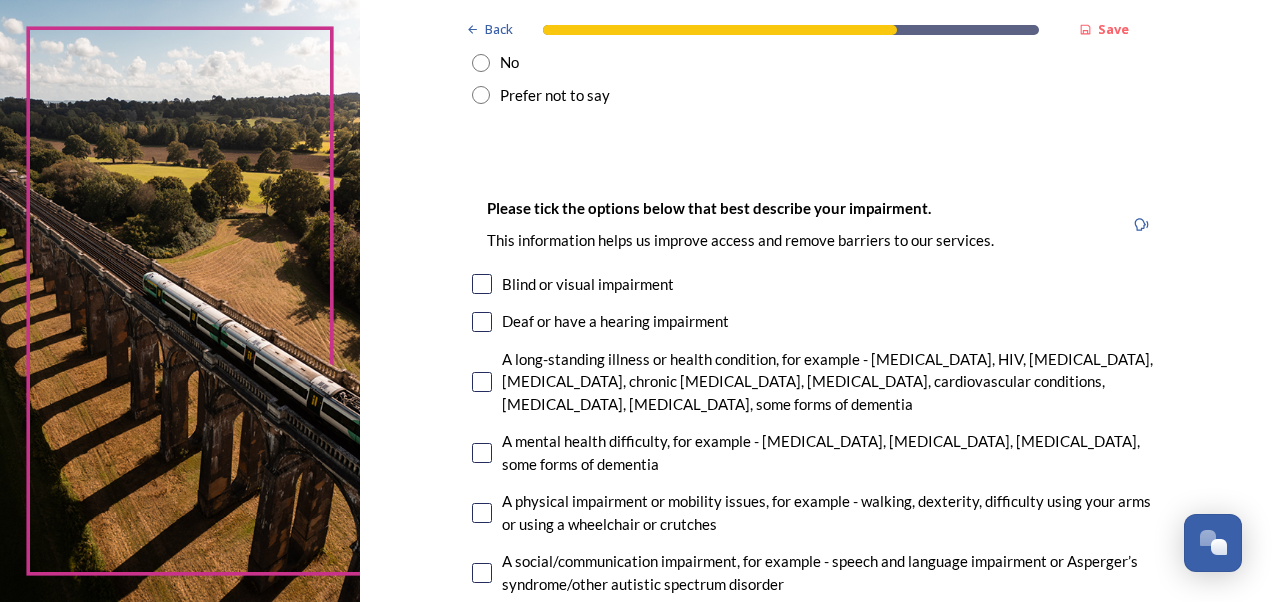 scroll, scrollTop: 1181, scrollLeft: 0, axis: vertical 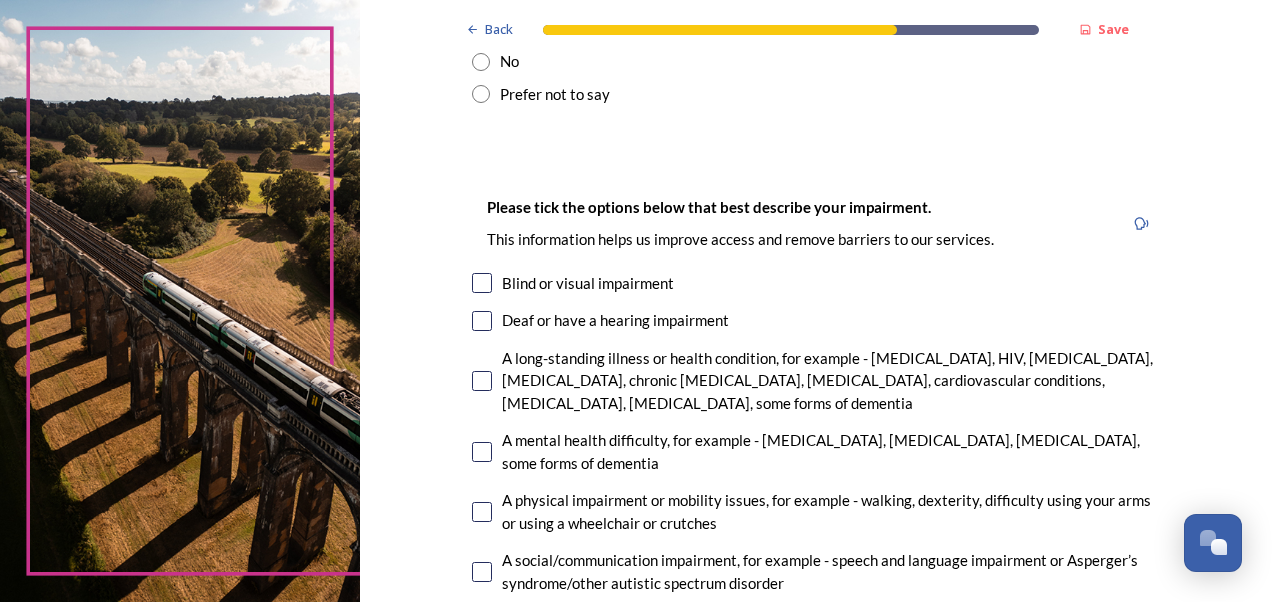 click at bounding box center (482, 381) 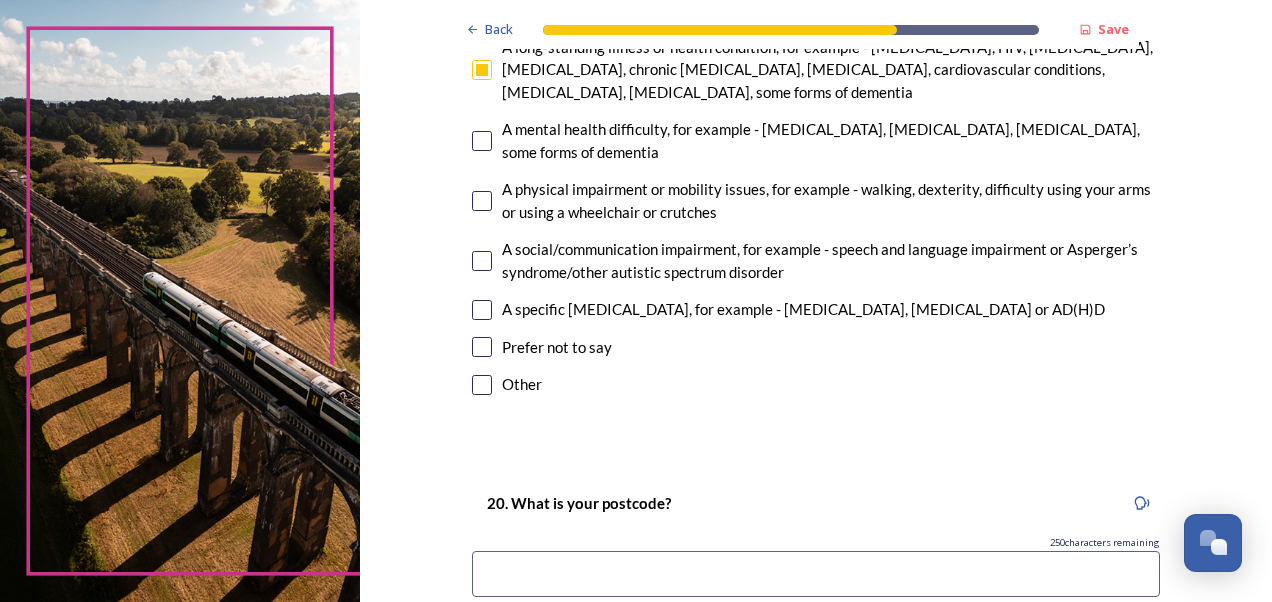 scroll, scrollTop: 1733, scrollLeft: 0, axis: vertical 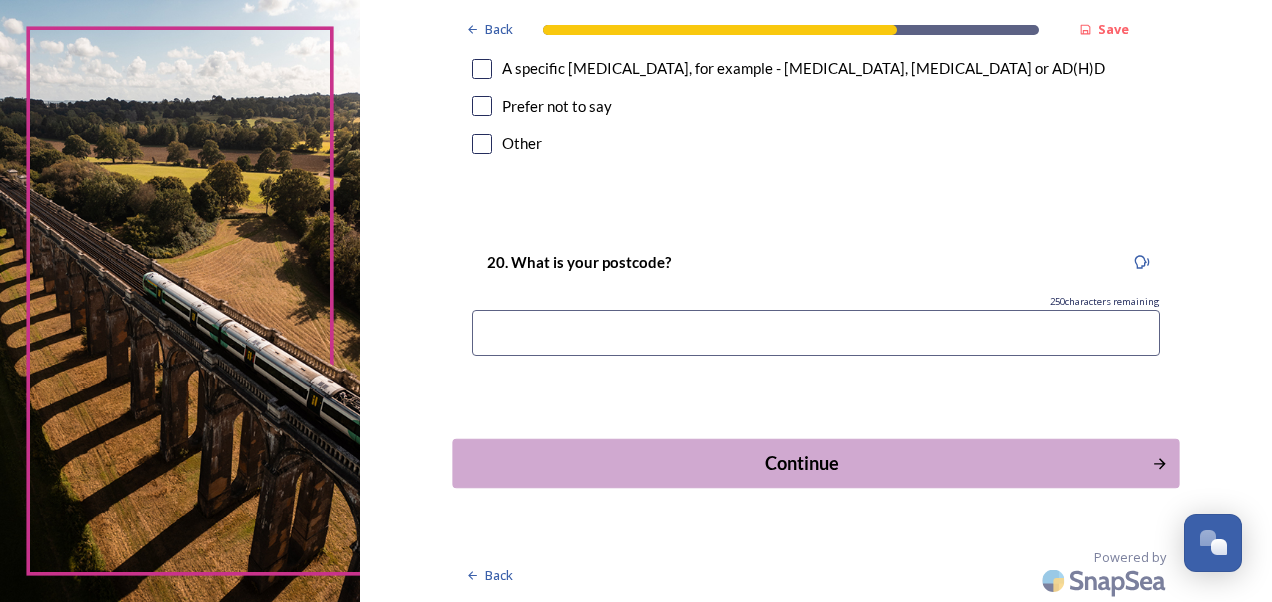 click on "Continue" at bounding box center [801, 463] 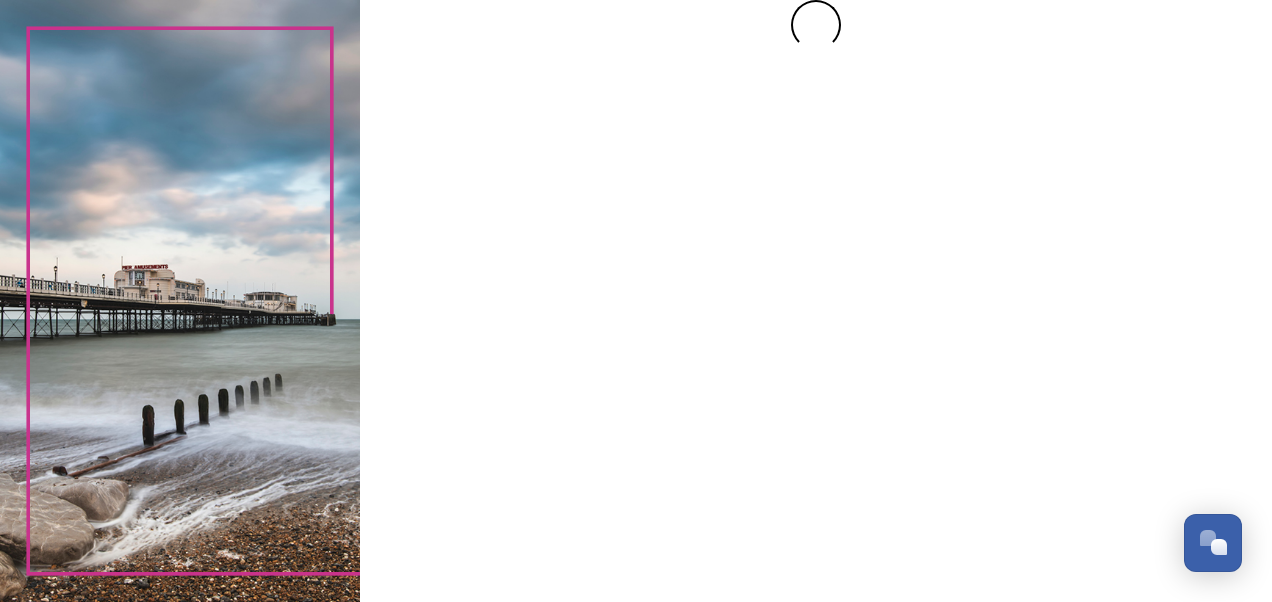 scroll, scrollTop: 0, scrollLeft: 0, axis: both 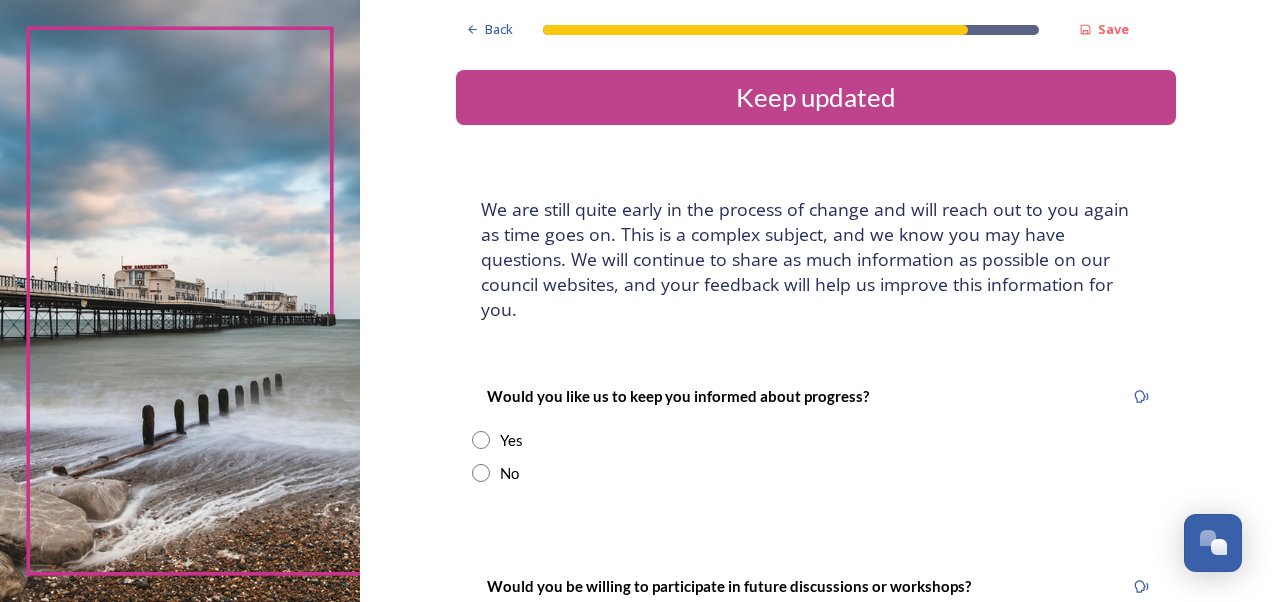 click at bounding box center (481, 473) 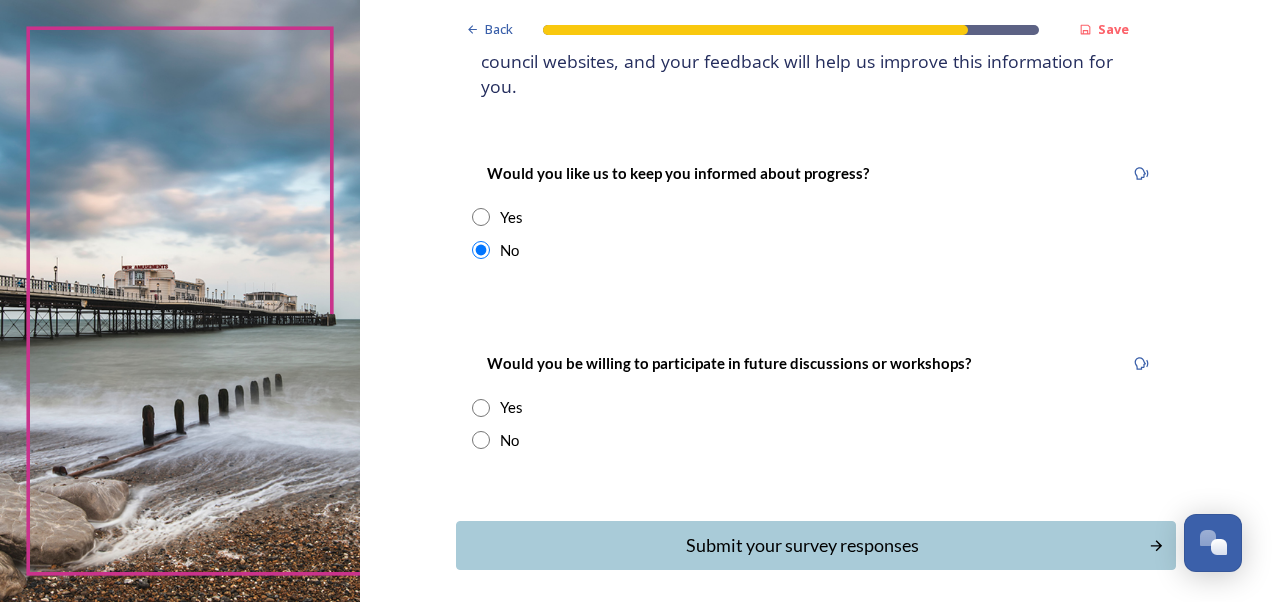 scroll, scrollTop: 282, scrollLeft: 0, axis: vertical 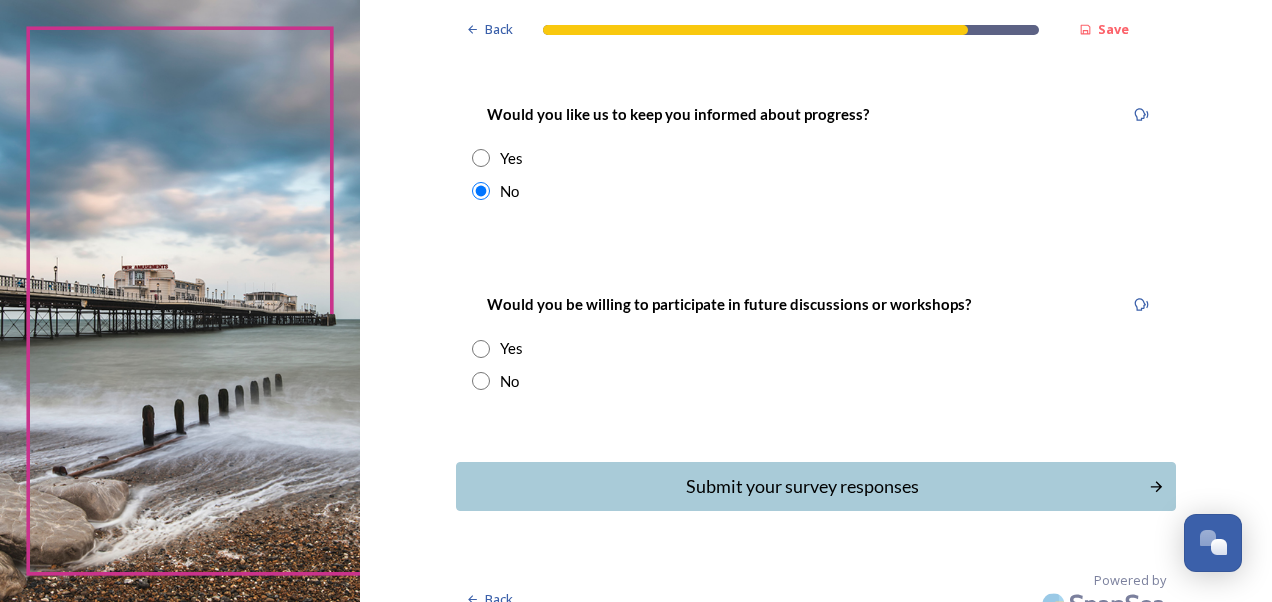 click at bounding box center (481, 381) 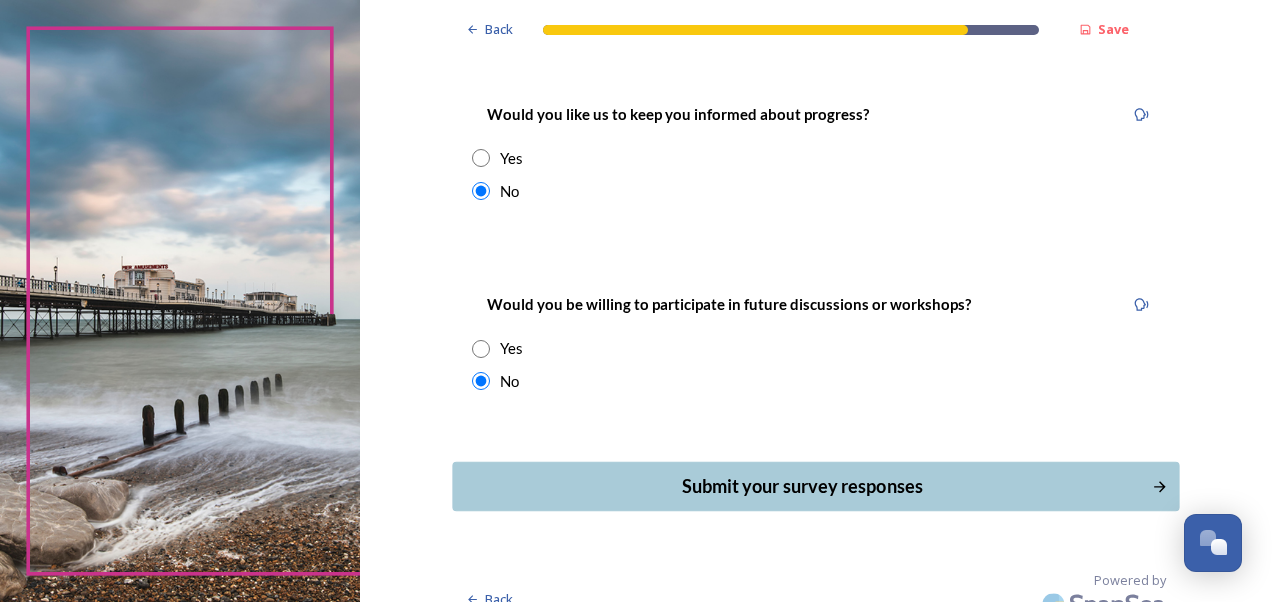 click on "Submit your survey responses" at bounding box center (801, 486) 